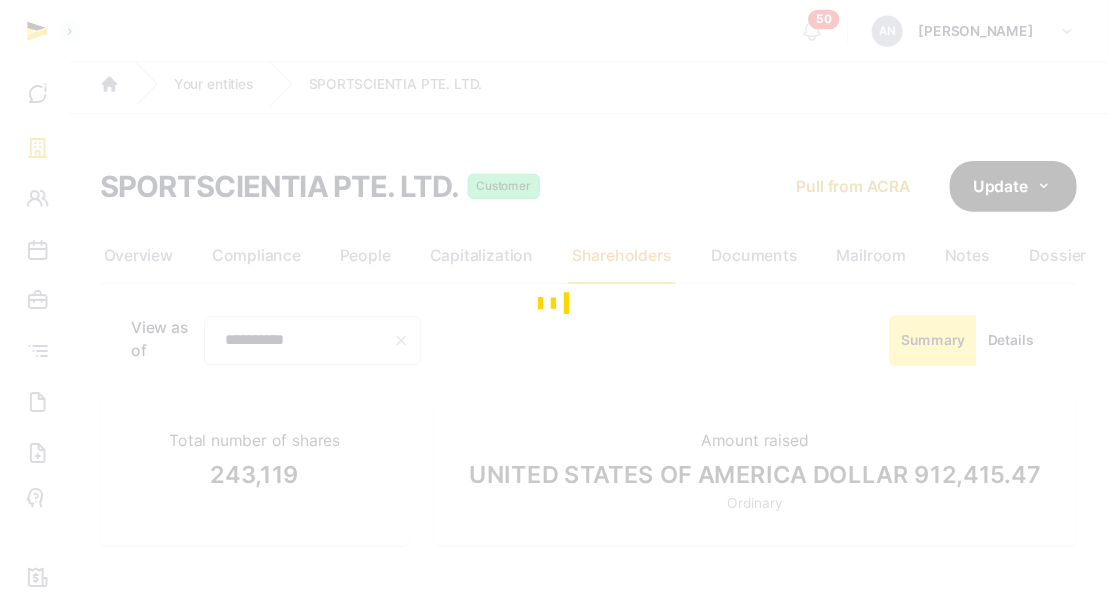 scroll, scrollTop: 0, scrollLeft: 0, axis: both 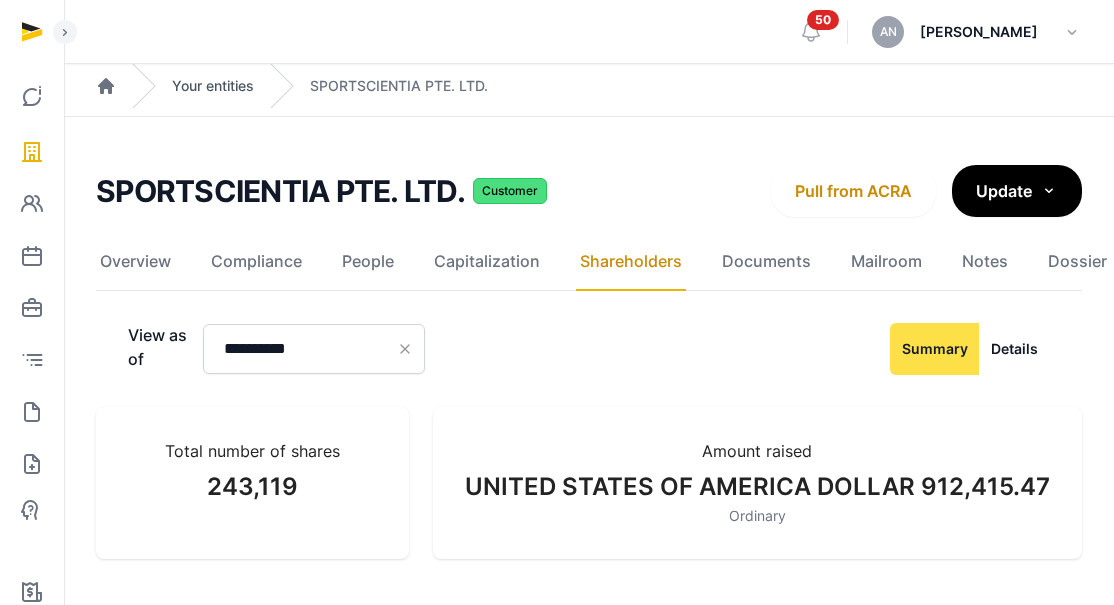 click on "Your entities" at bounding box center [213, 86] 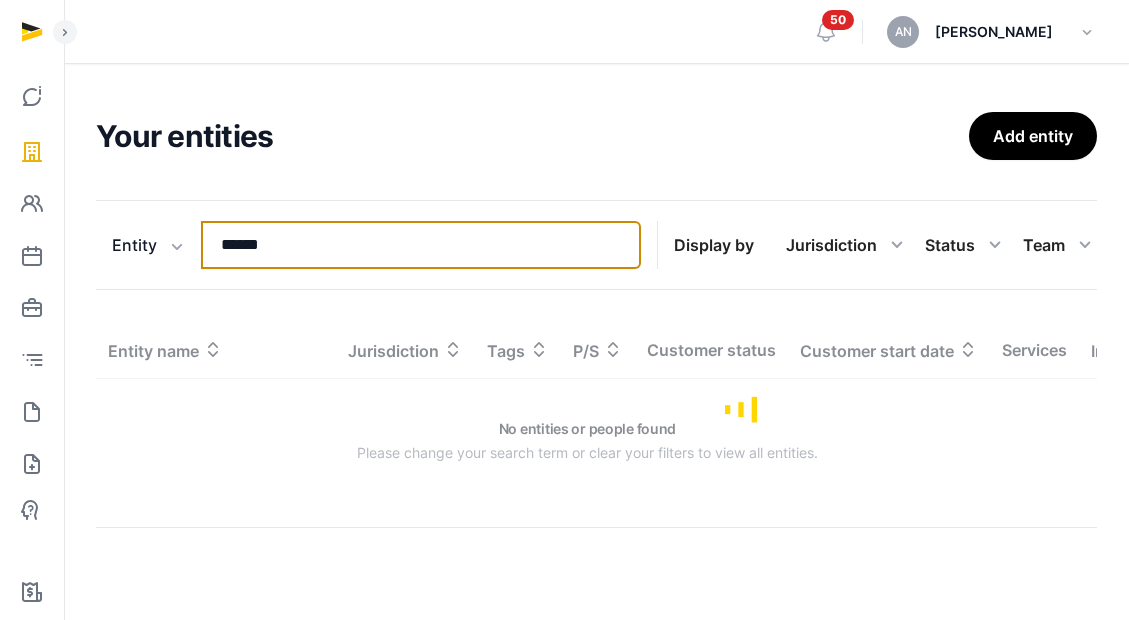 click on "******" at bounding box center (421, 245) 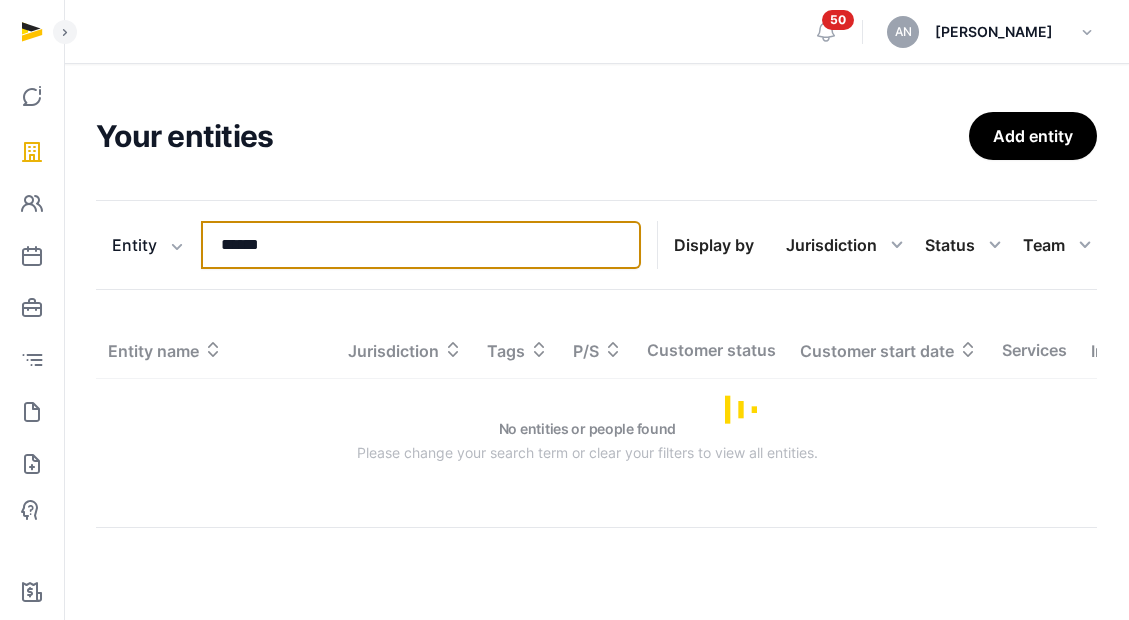 click on "******" at bounding box center (421, 245) 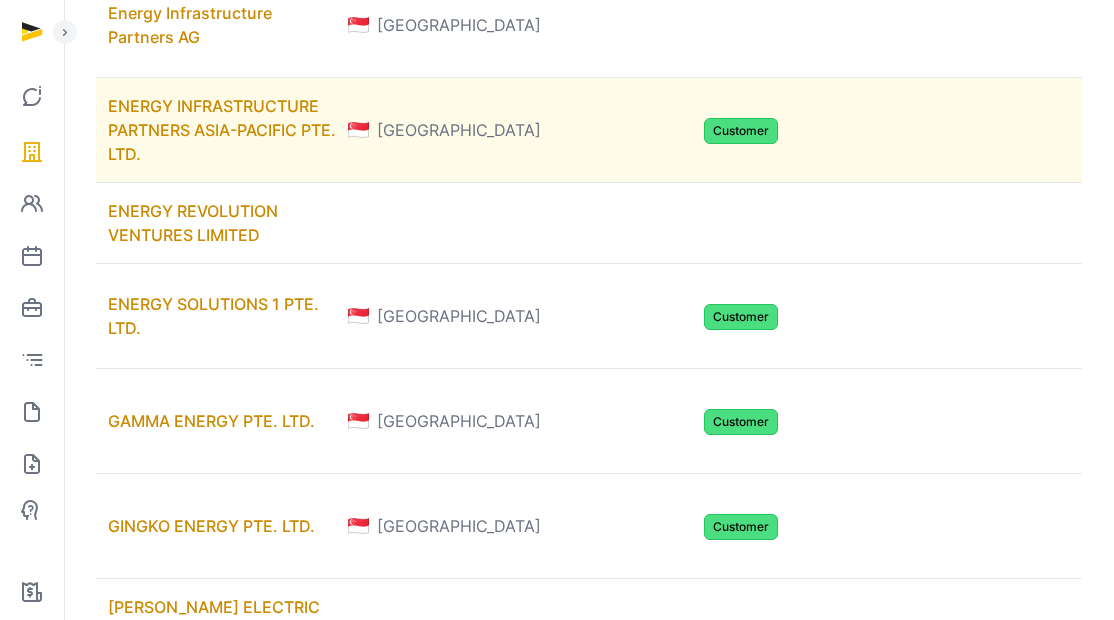 scroll, scrollTop: 1085, scrollLeft: 0, axis: vertical 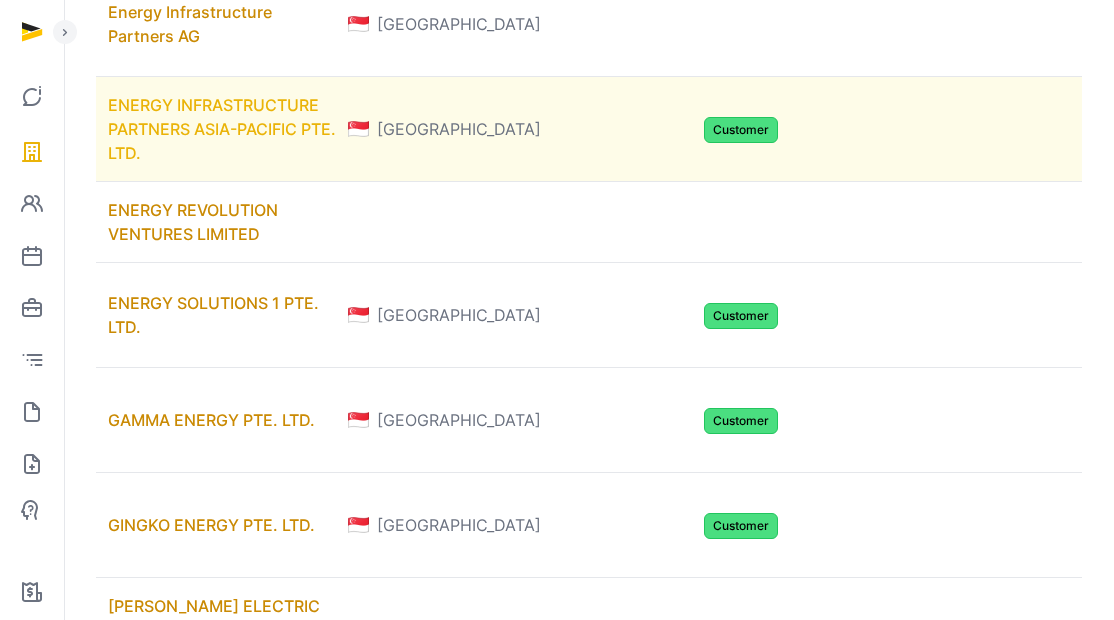 type on "******" 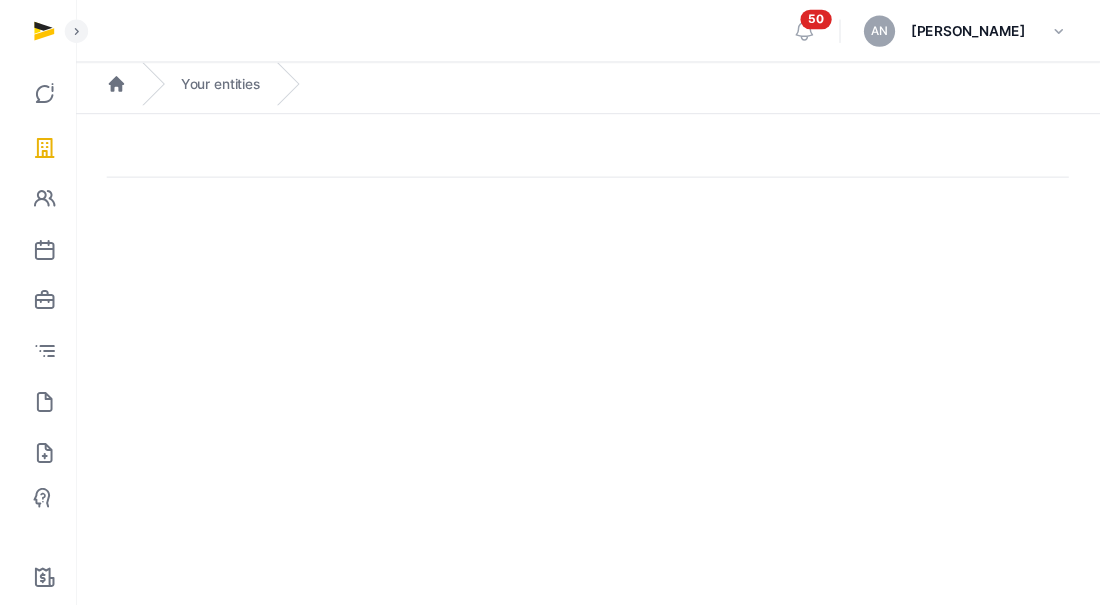 scroll, scrollTop: 0, scrollLeft: 0, axis: both 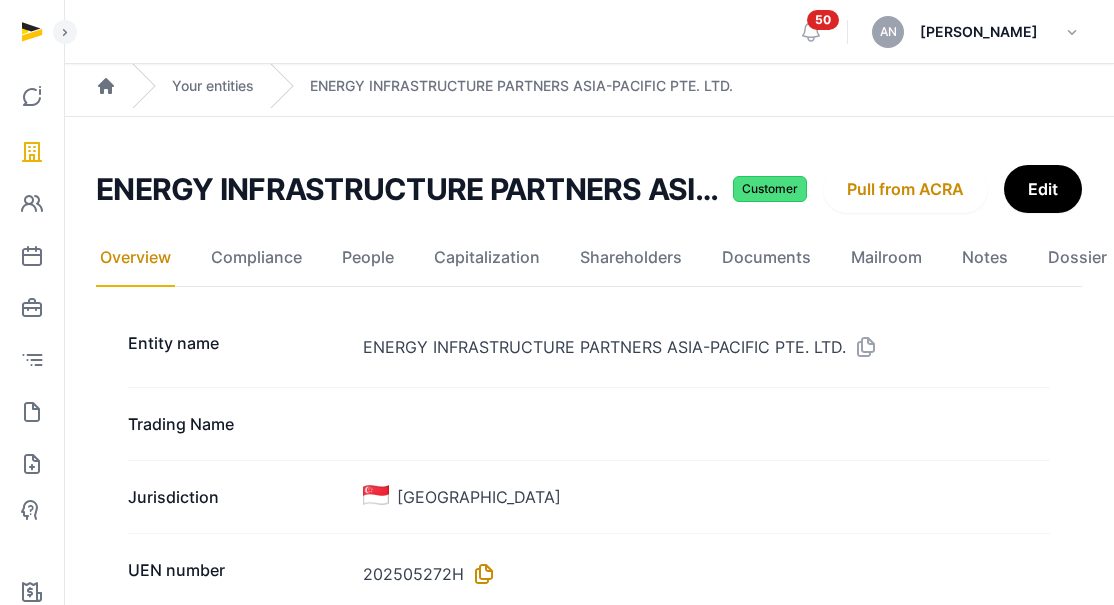 click at bounding box center (480, 574) 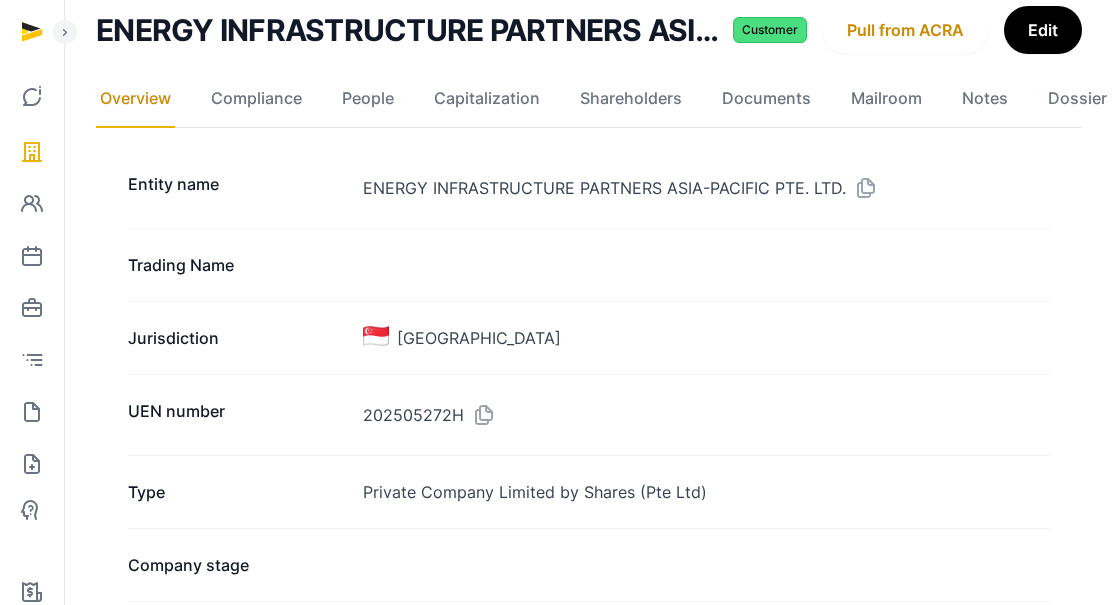 scroll, scrollTop: 0, scrollLeft: 0, axis: both 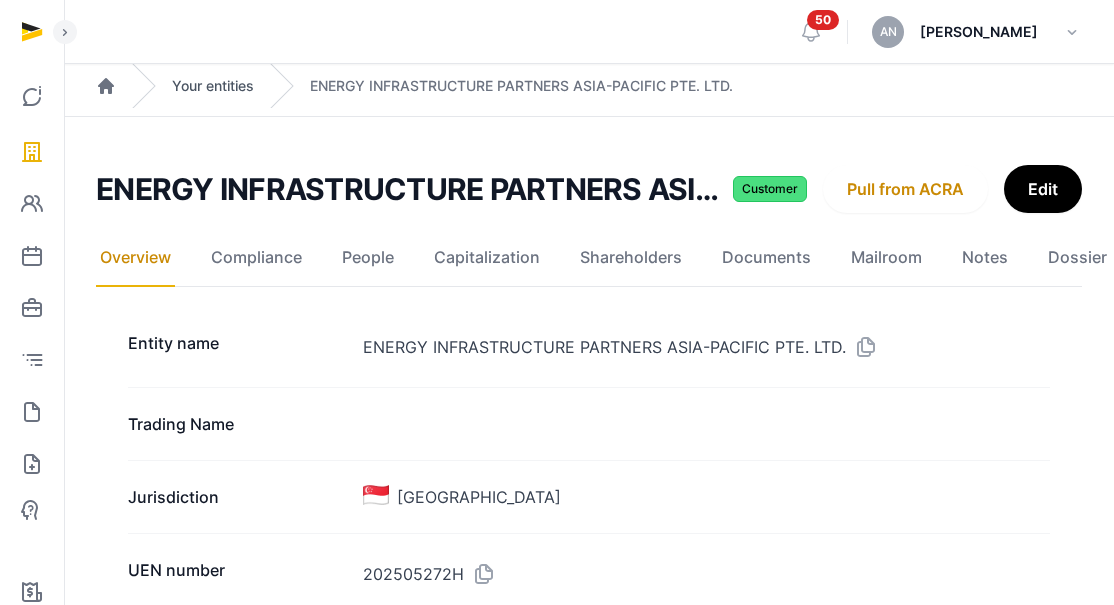 click on "Your entities" at bounding box center (213, 86) 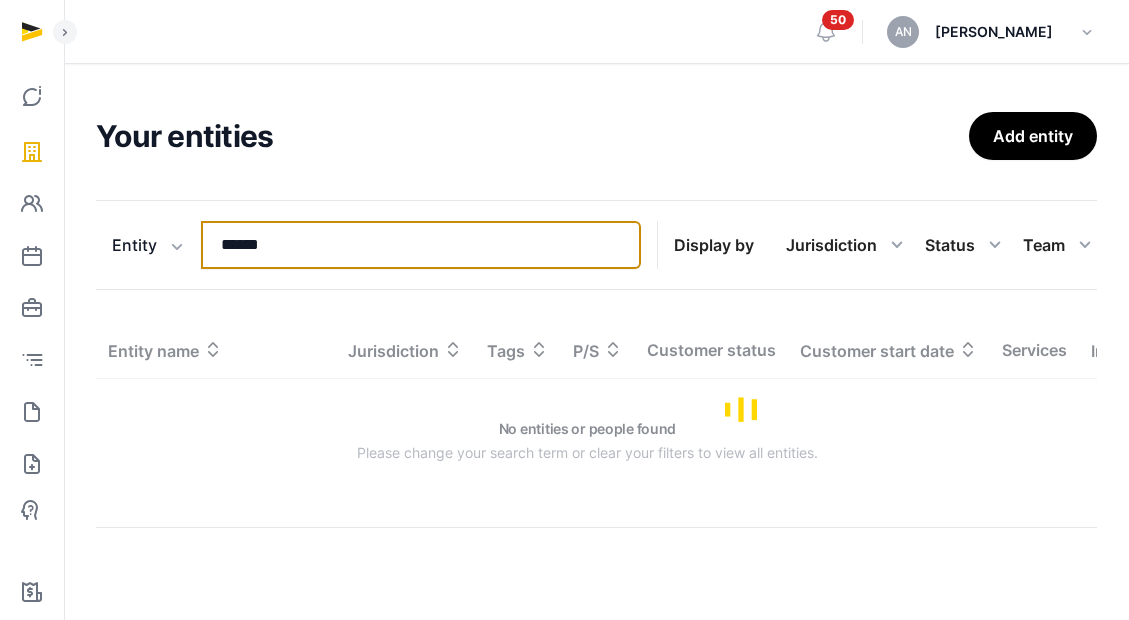 click on "******" at bounding box center [421, 245] 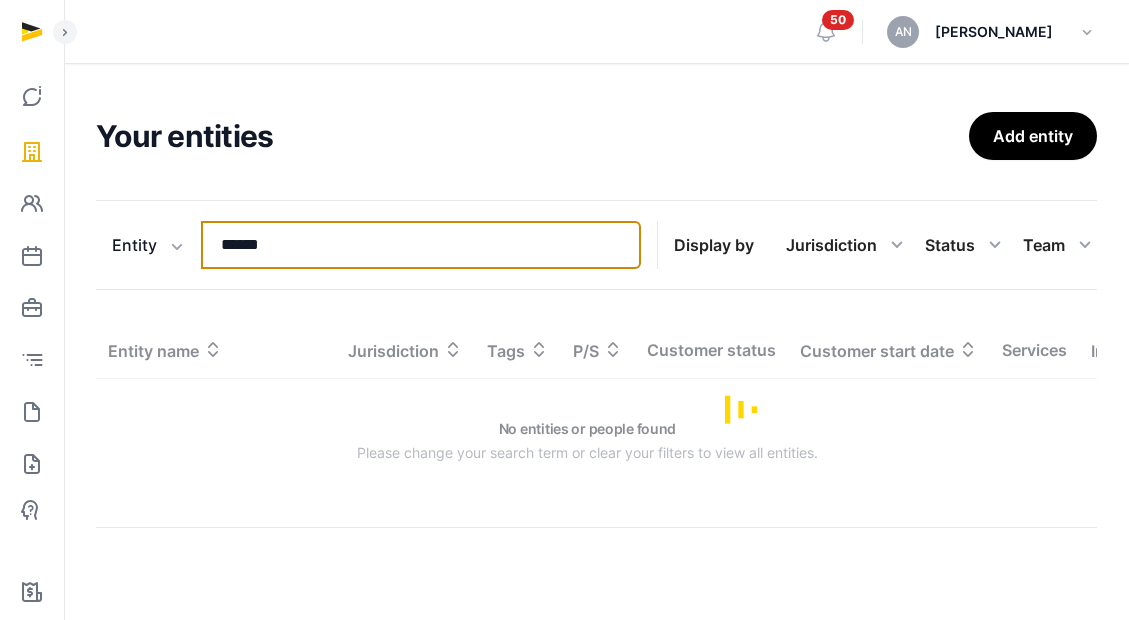 click on "******" at bounding box center [421, 245] 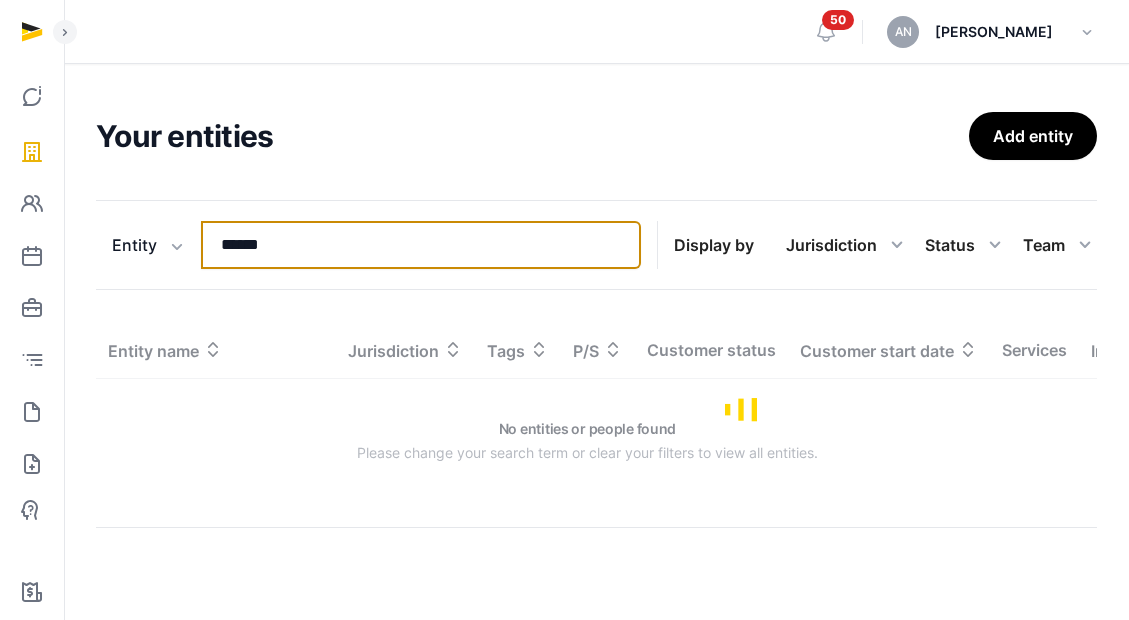 click on "******" at bounding box center [421, 245] 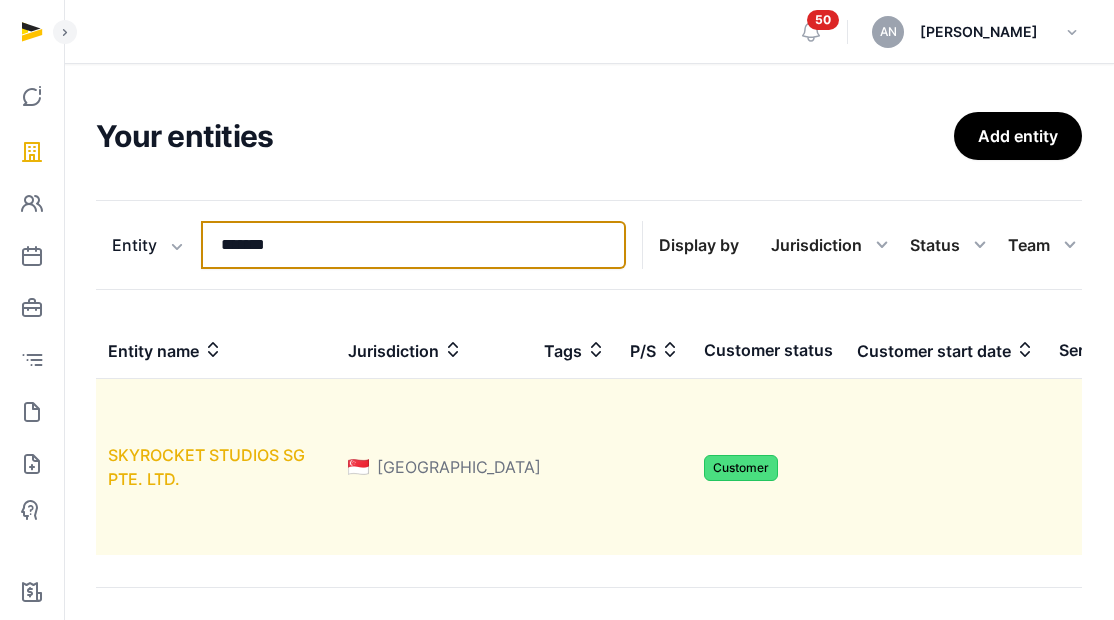 type on "*******" 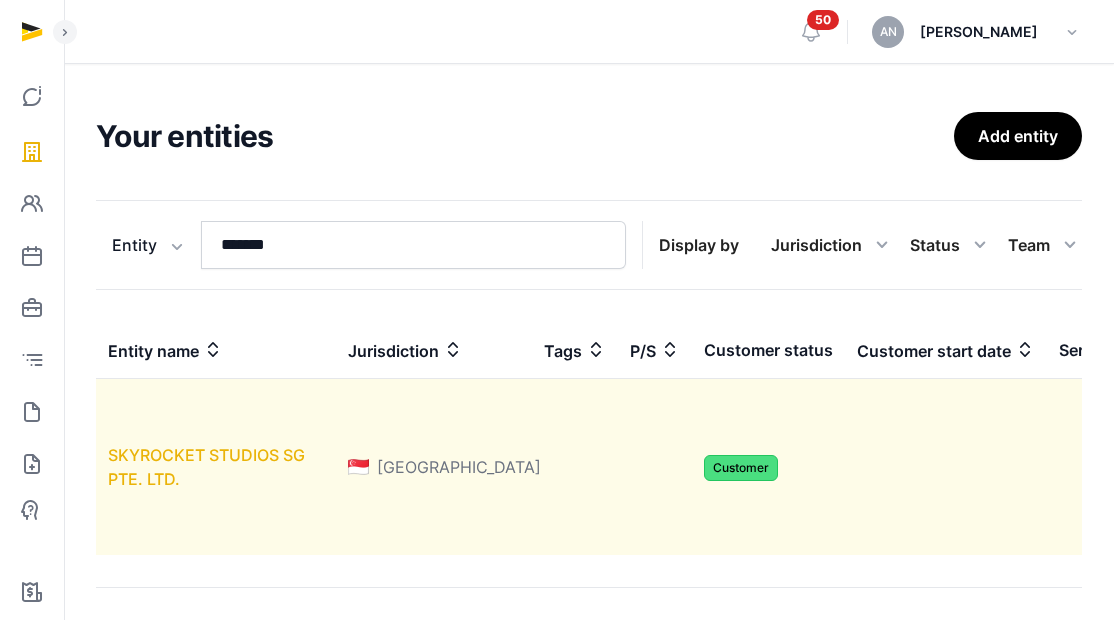 click on "SKYROCKET STUDIOS SG PTE. LTD." at bounding box center [206, 467] 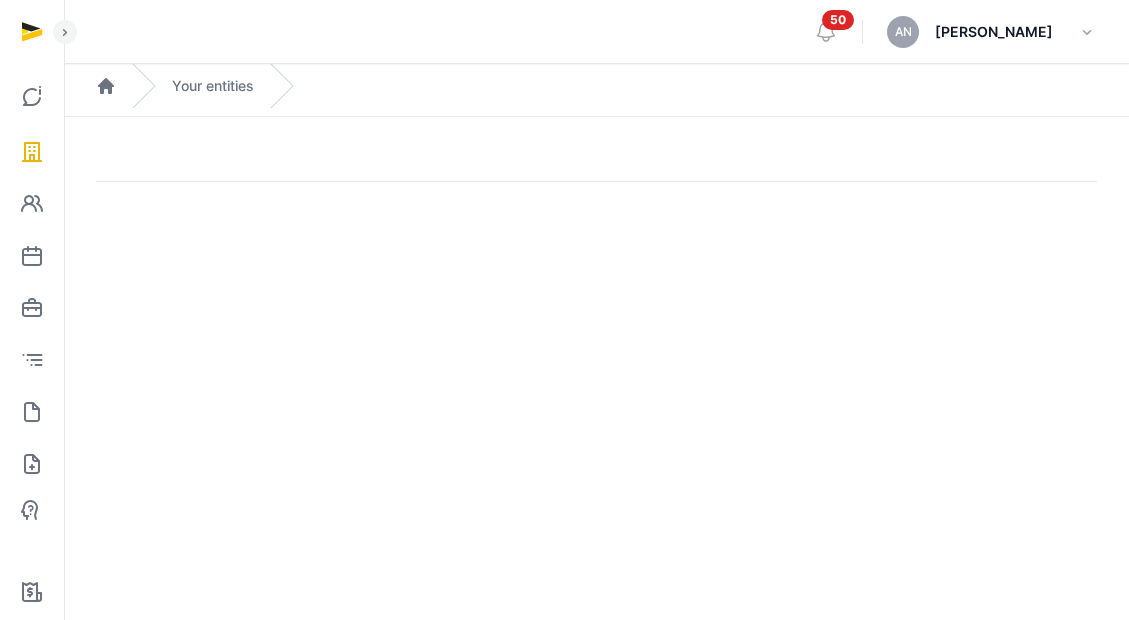 drag, startPoint x: 168, startPoint y: 491, endPoint x: 183, endPoint y: 493, distance: 15.132746 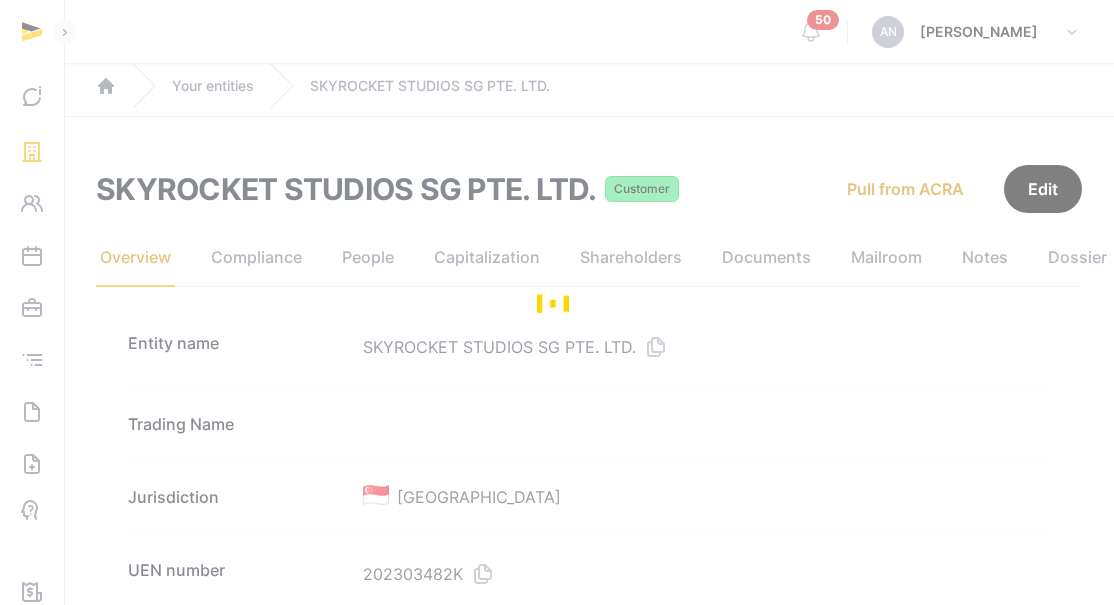 click at bounding box center (557, 302) 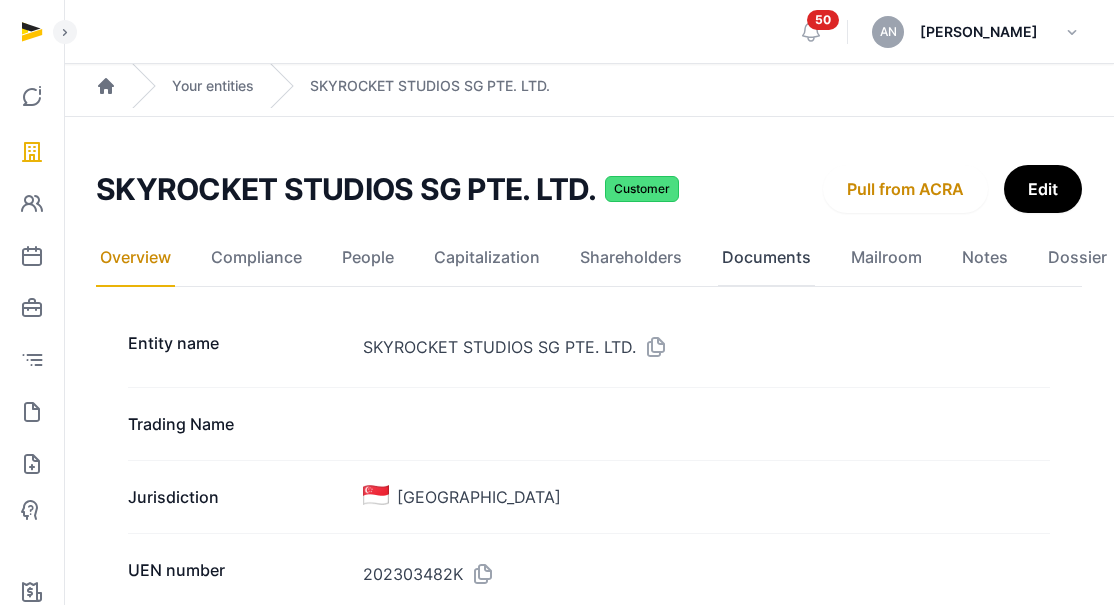 click on "Documents" 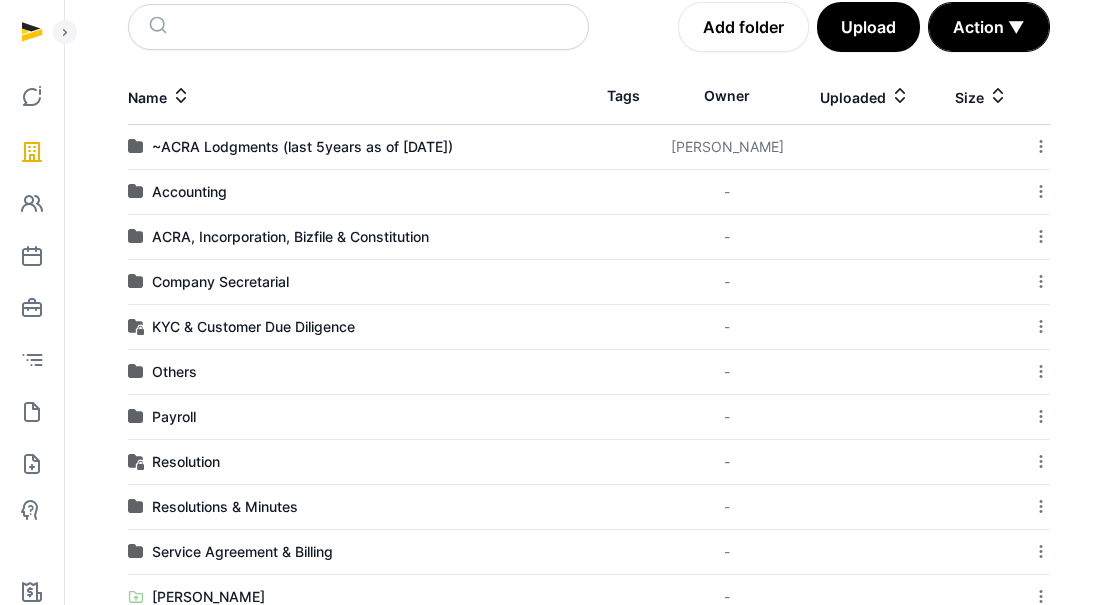 scroll, scrollTop: 350, scrollLeft: 0, axis: vertical 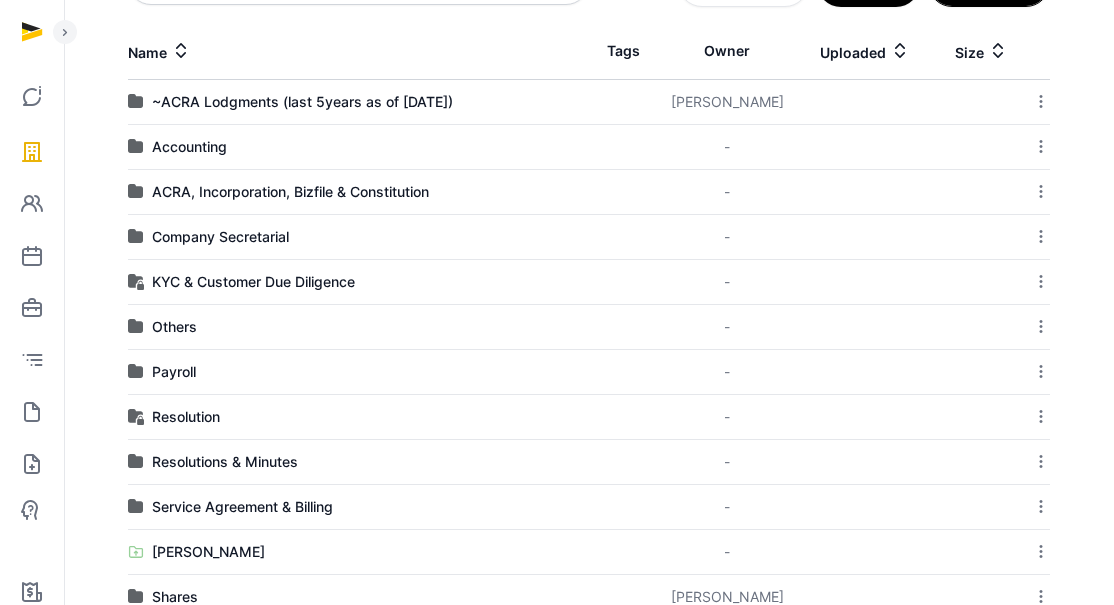 drag, startPoint x: 170, startPoint y: 552, endPoint x: 175, endPoint y: 542, distance: 11.18034 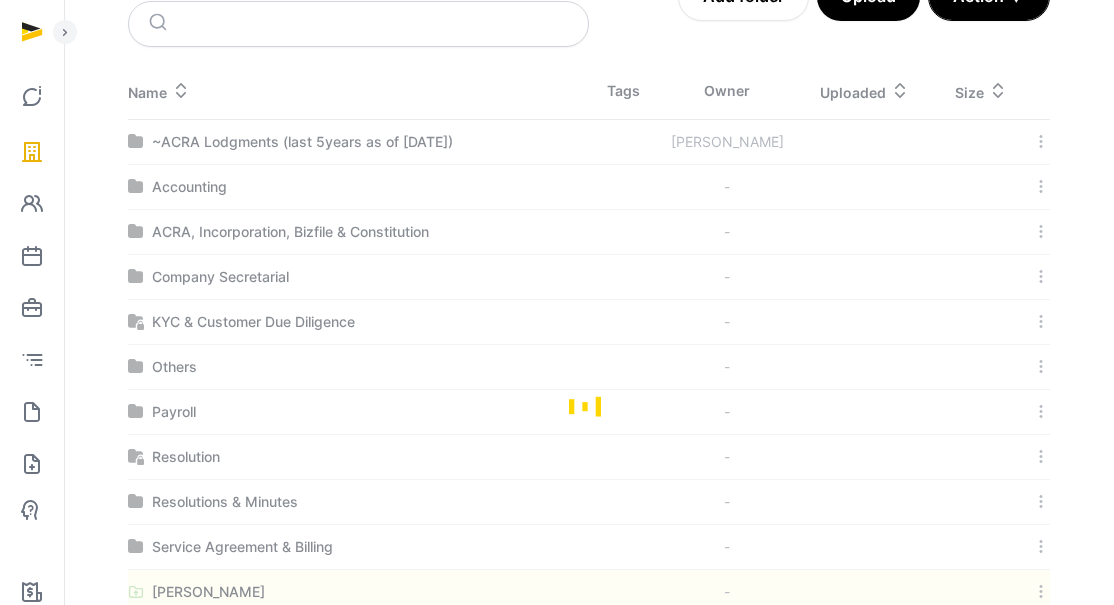 scroll, scrollTop: 84, scrollLeft: 0, axis: vertical 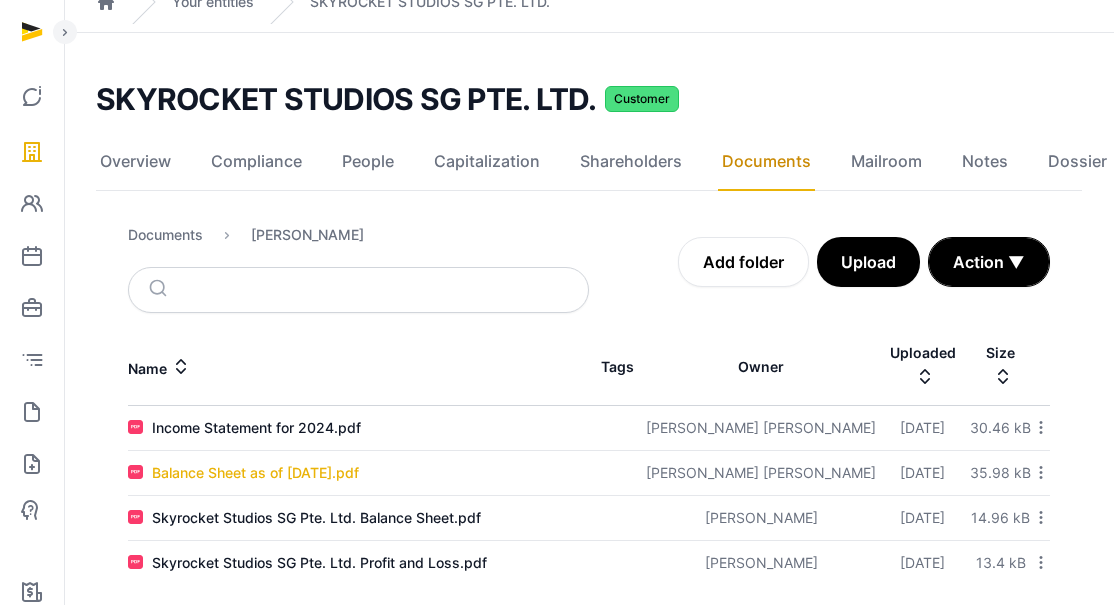 click on "Balance Sheet as of [DATE].pdf" at bounding box center (255, 473) 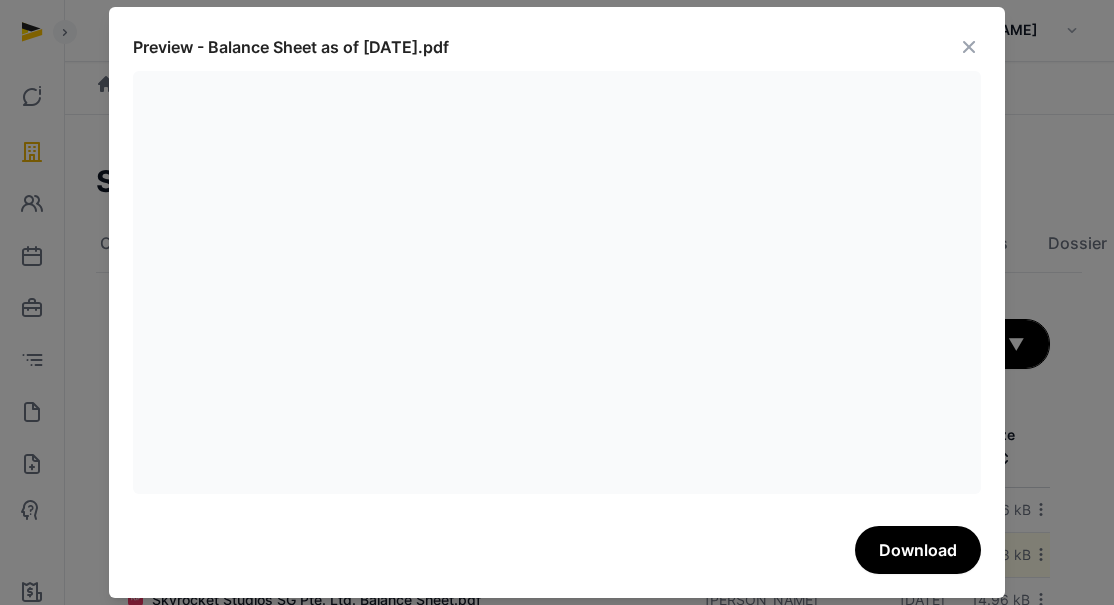 scroll, scrollTop: 0, scrollLeft: 0, axis: both 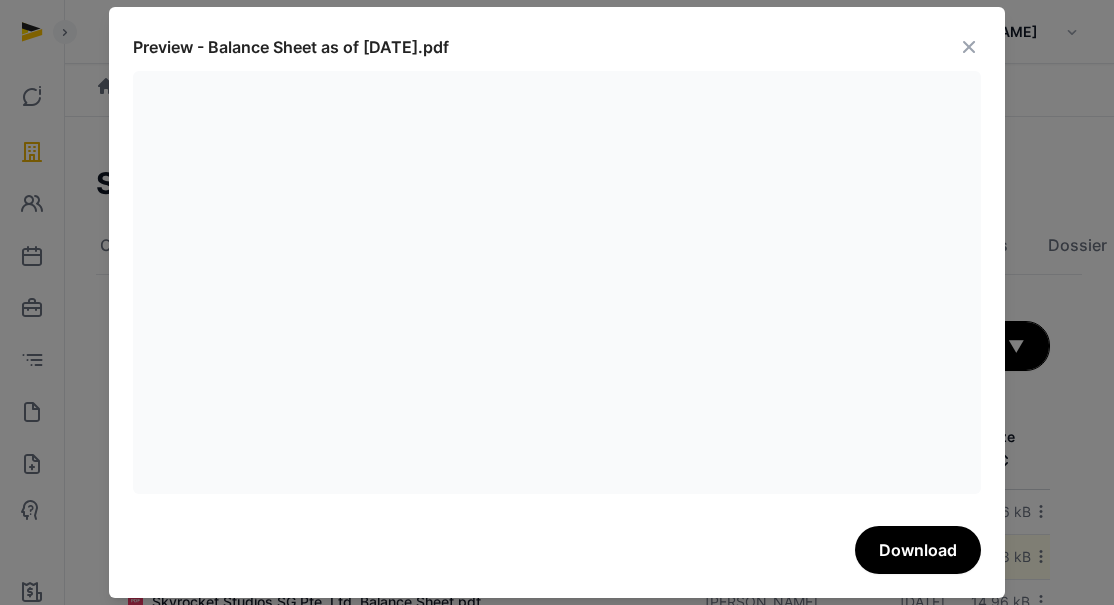 click on "Preview - Balance Sheet as of [DATE].pdf" at bounding box center [557, 51] 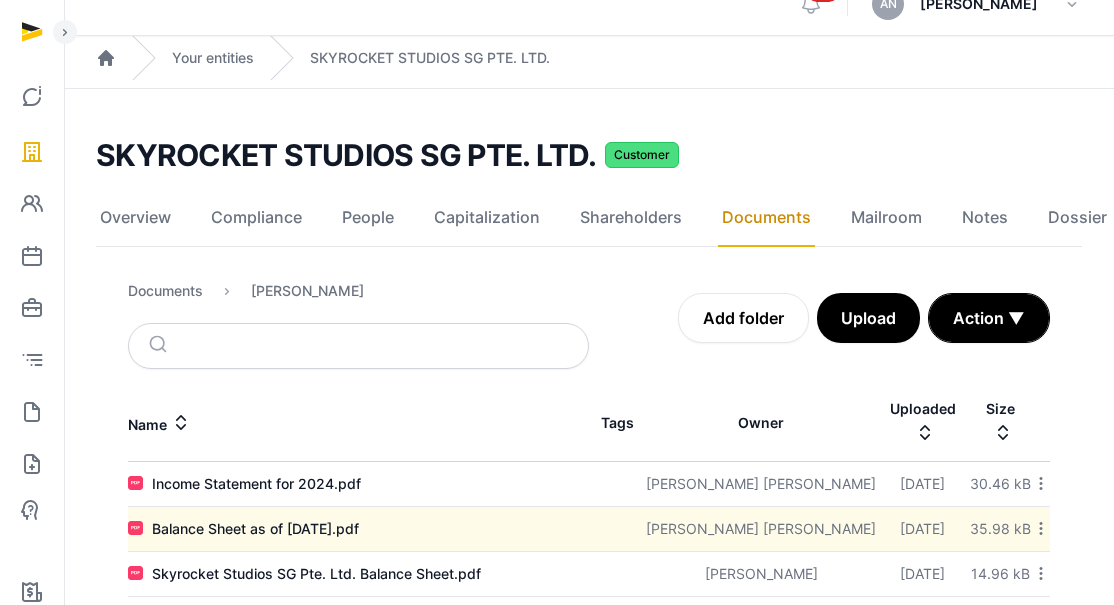 scroll, scrollTop: 84, scrollLeft: 0, axis: vertical 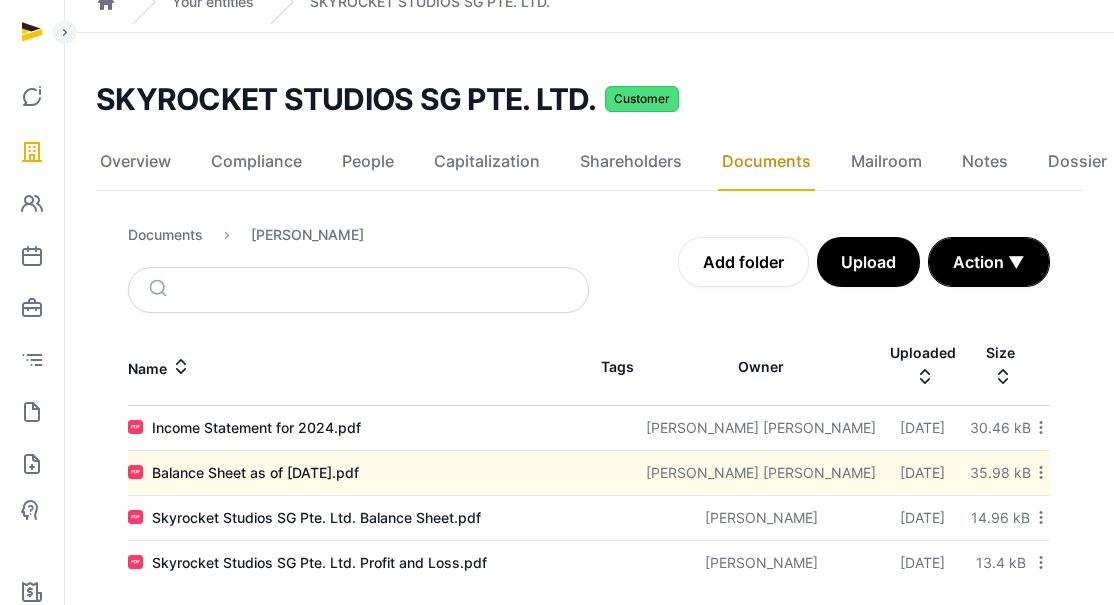 click on "Income Statement for 2024.pdf" at bounding box center (256, 428) 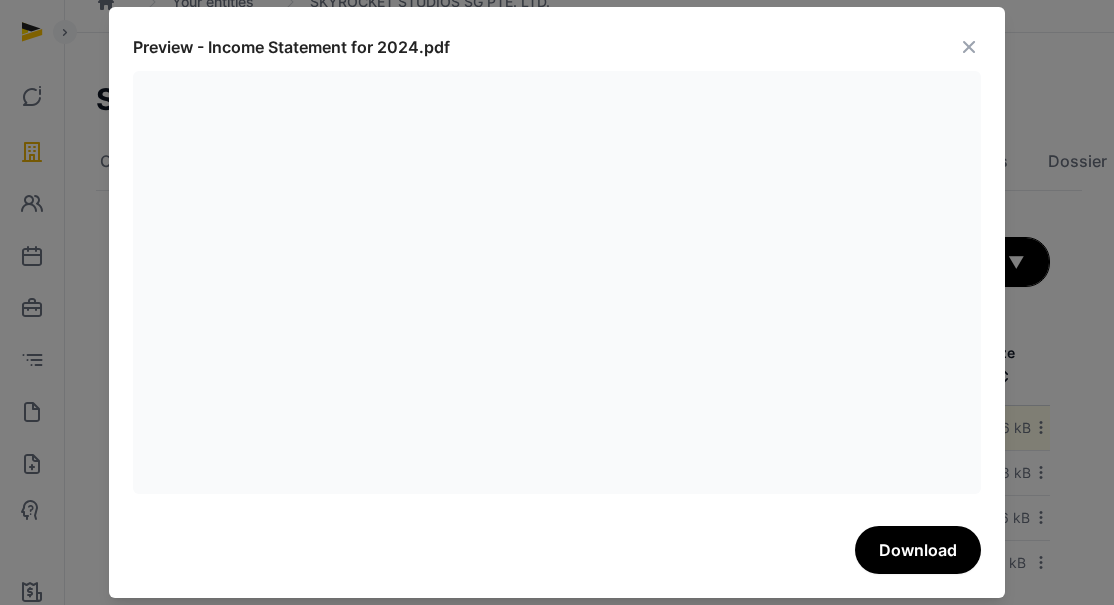 drag, startPoint x: 967, startPoint y: 32, endPoint x: 955, endPoint y: 44, distance: 16.970562 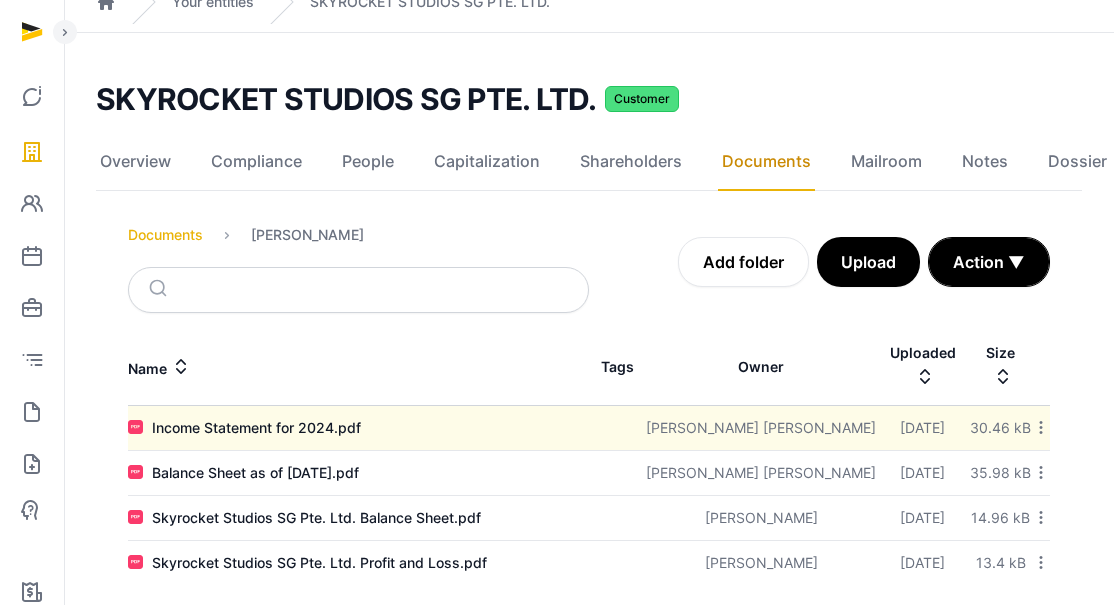 click on "Documents" at bounding box center (165, 235) 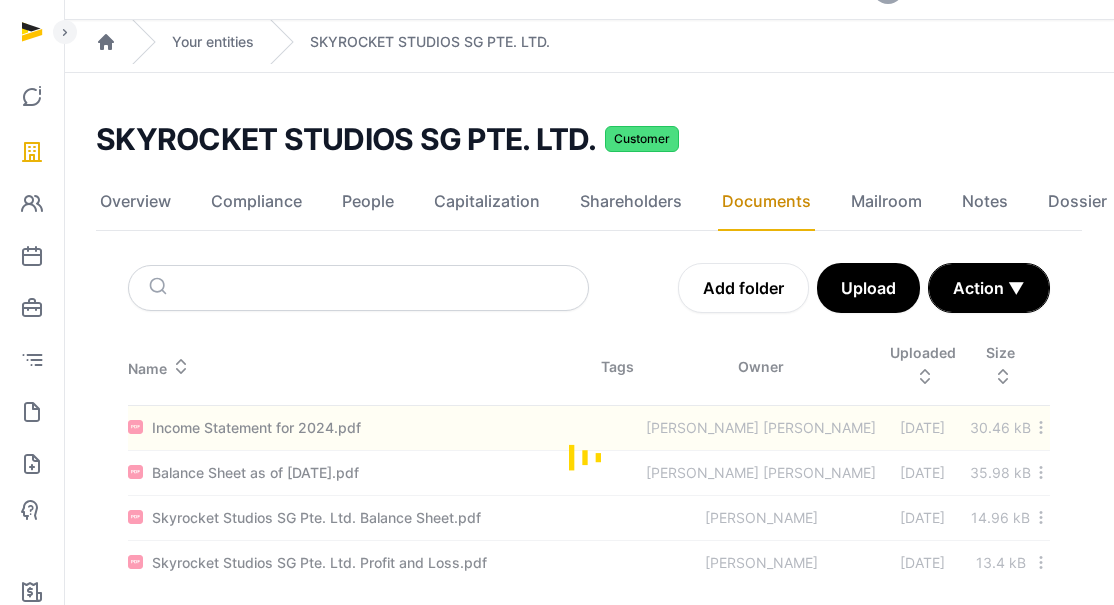 scroll, scrollTop: 84, scrollLeft: 0, axis: vertical 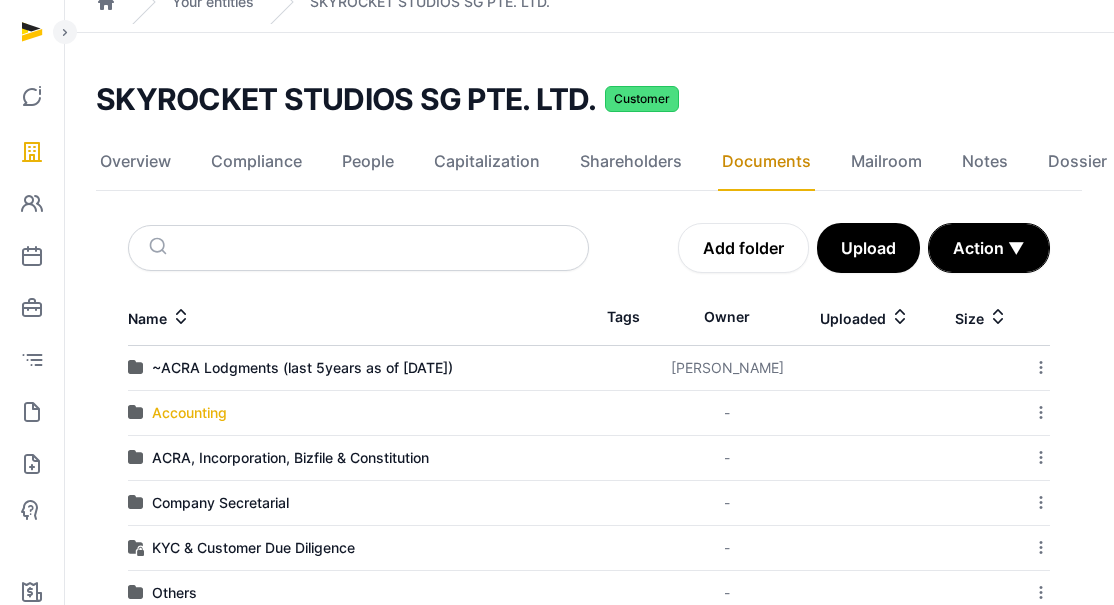click on "Accounting" at bounding box center [189, 413] 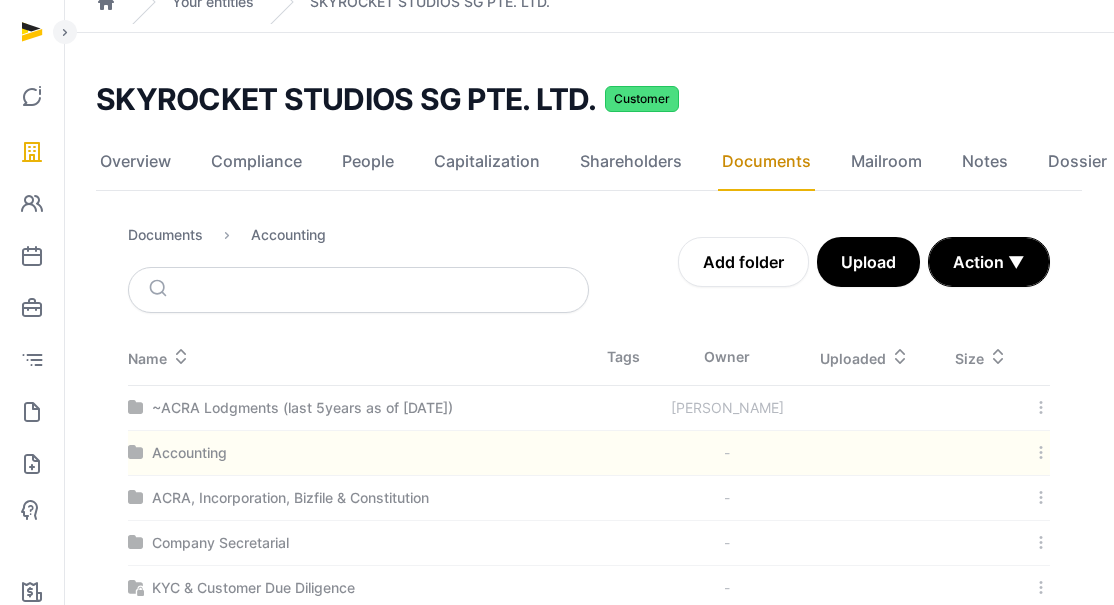 scroll, scrollTop: 15, scrollLeft: 0, axis: vertical 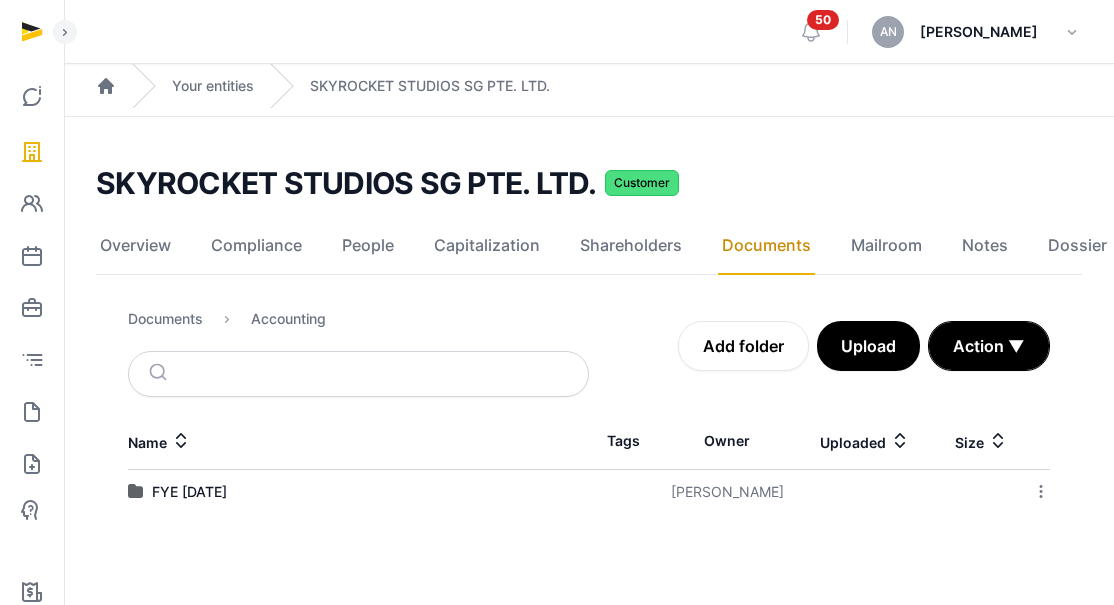 click on "FYE [DATE]" at bounding box center [189, 492] 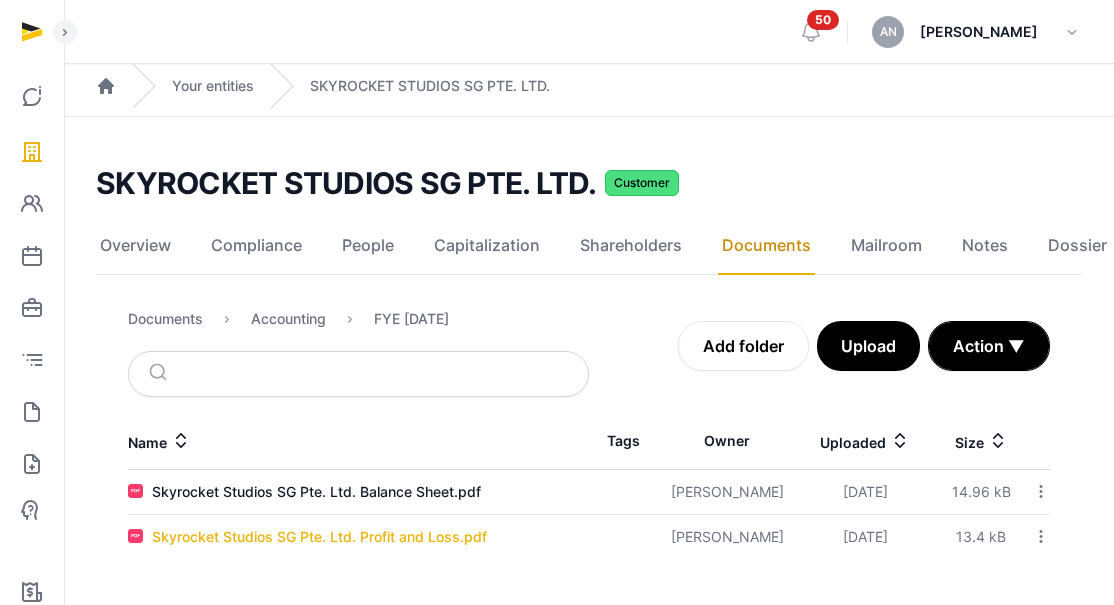 click on "Skyrocket Studios SG Pte. Ltd. Profit and Loss.pdf" at bounding box center [319, 537] 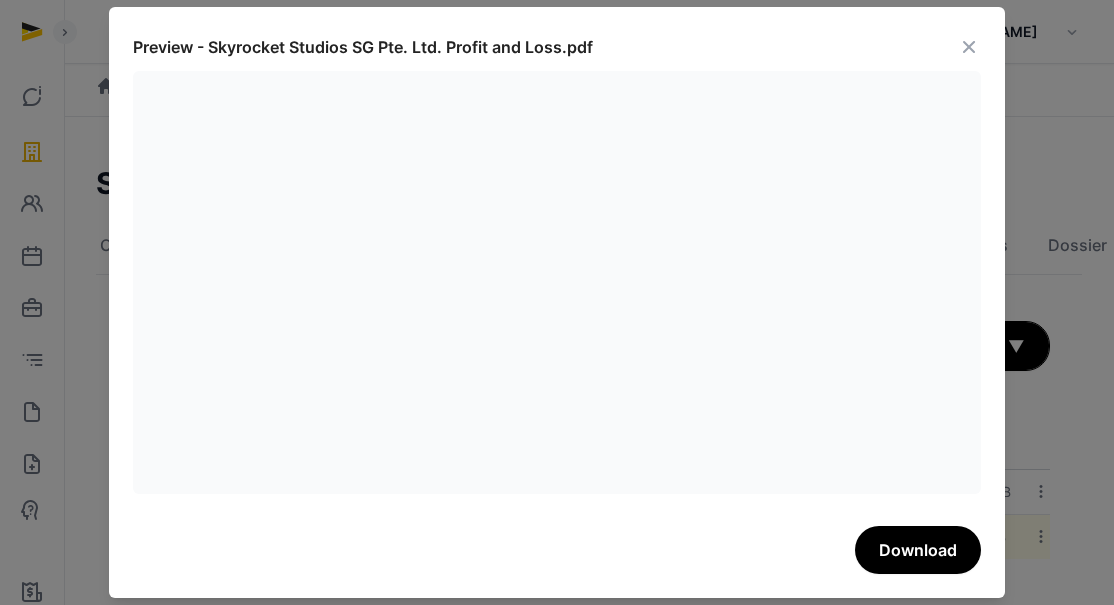 click at bounding box center (969, 47) 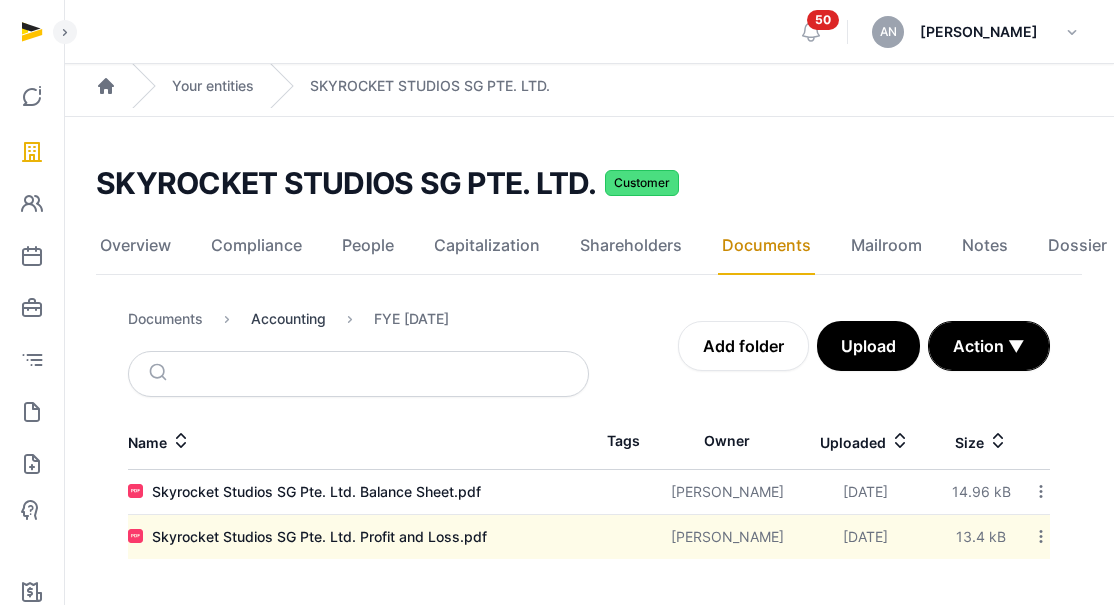 click on "Accounting" at bounding box center (288, 319) 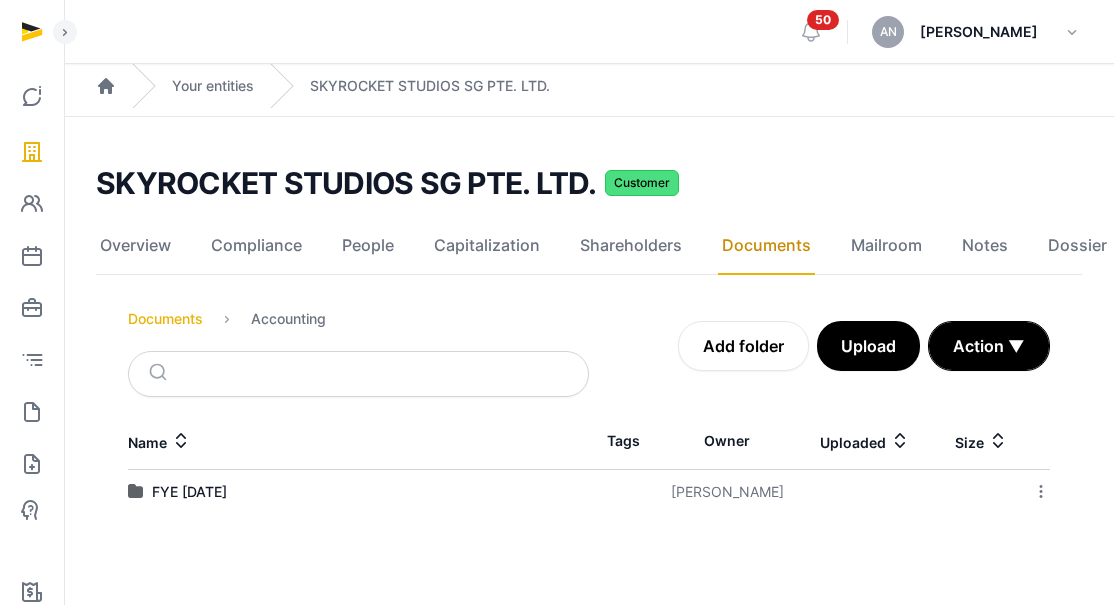 click on "Documents" at bounding box center (165, 319) 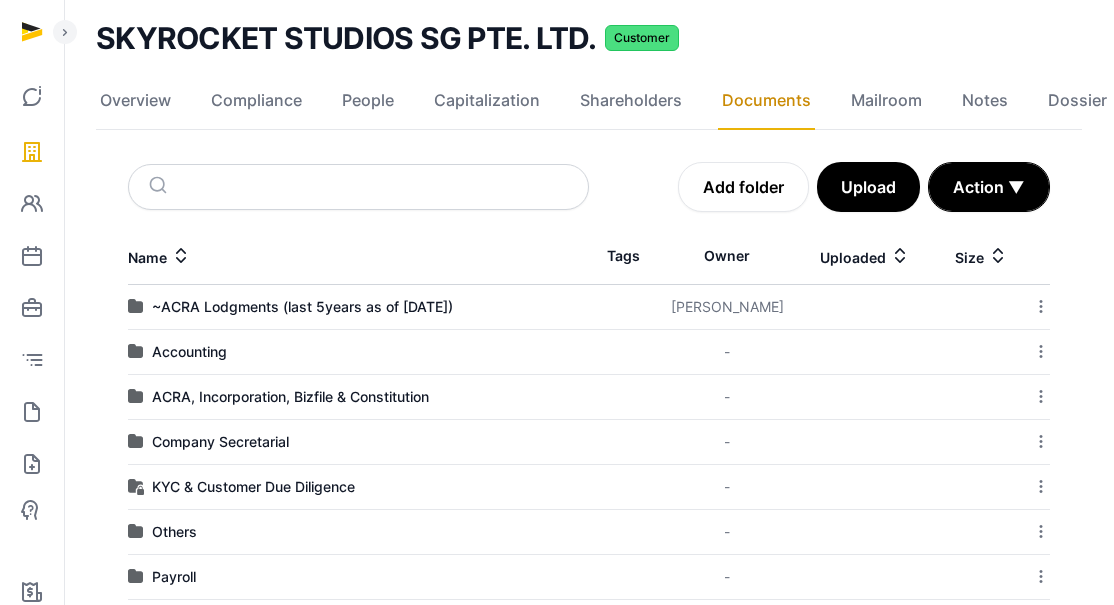 scroll, scrollTop: 251, scrollLeft: 0, axis: vertical 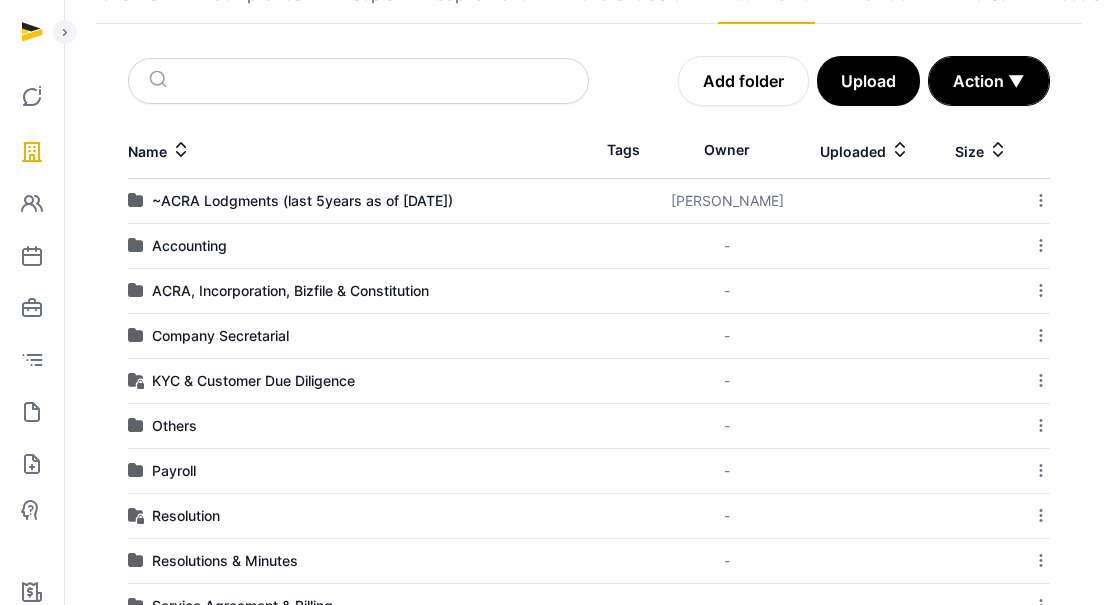 click on "ACRA, Incorporation, Bizfile & Constitution" at bounding box center [290, 291] 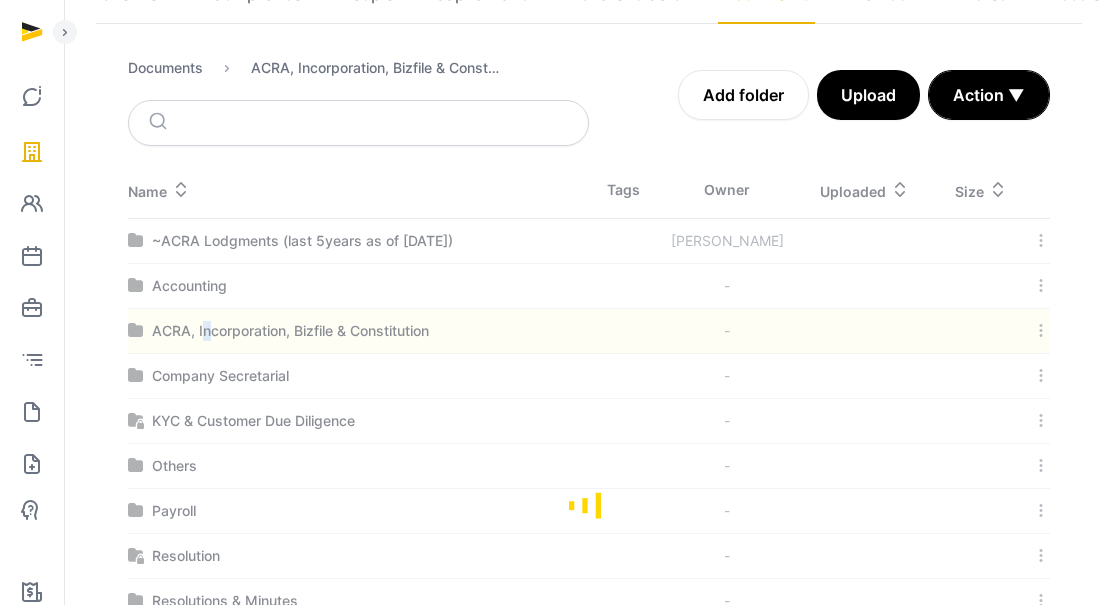 scroll, scrollTop: 15, scrollLeft: 0, axis: vertical 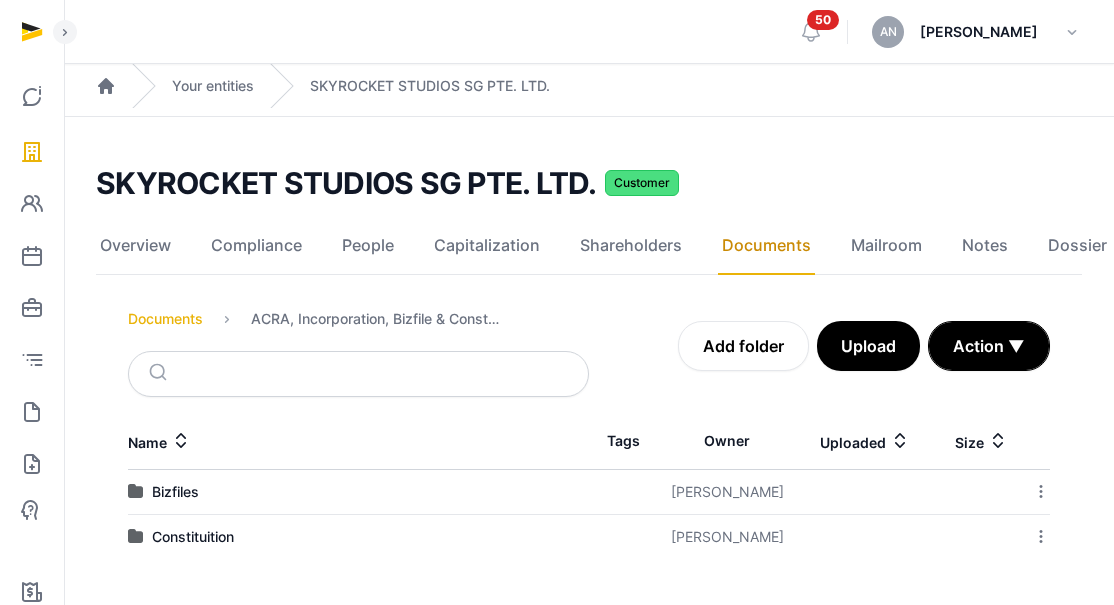 click on "Documents" at bounding box center [165, 319] 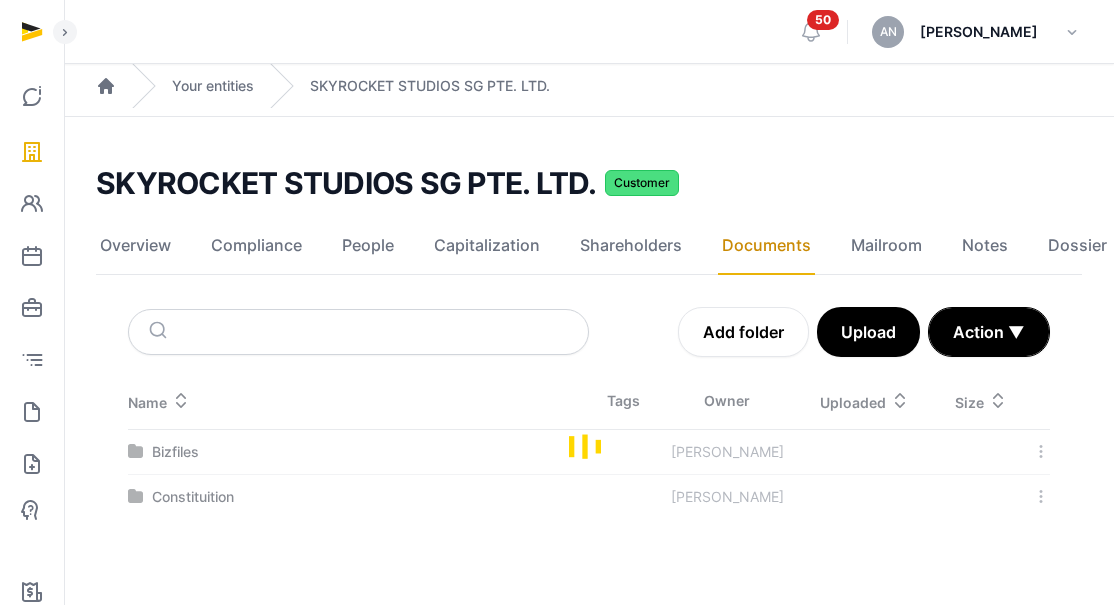scroll, scrollTop: 494, scrollLeft: 0, axis: vertical 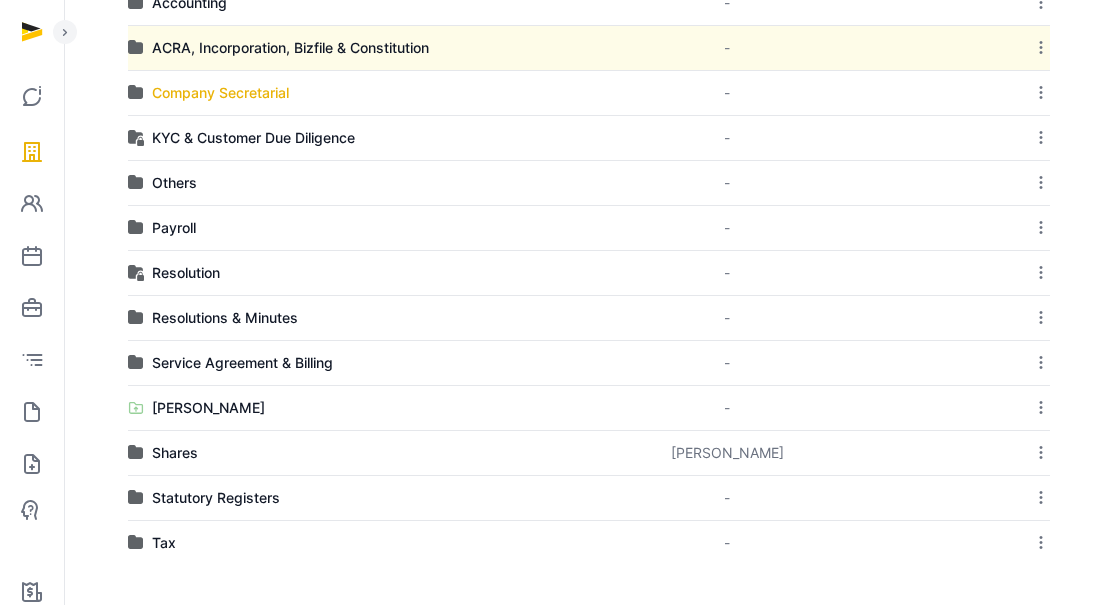 click on "Company Secretarial" at bounding box center [220, 93] 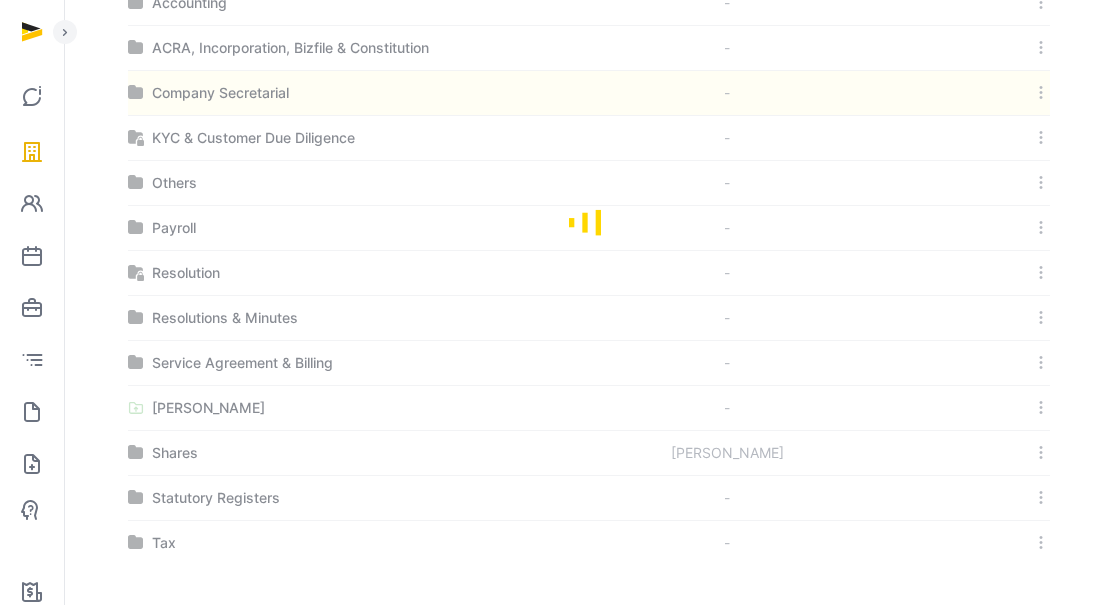 scroll, scrollTop: 15, scrollLeft: 0, axis: vertical 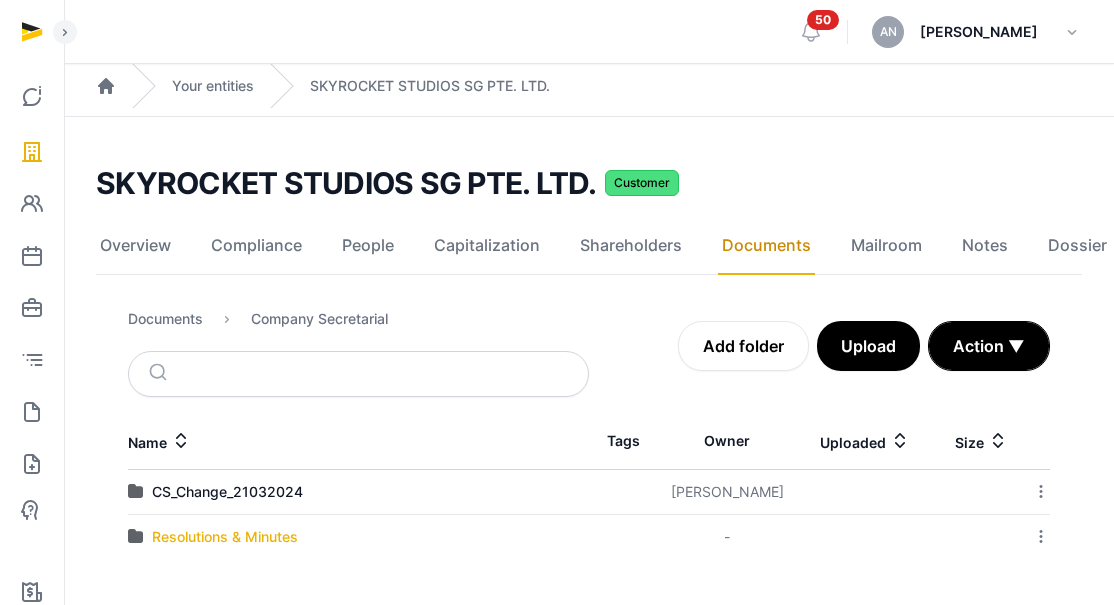 click on "Resolutions & Minutes" at bounding box center [225, 537] 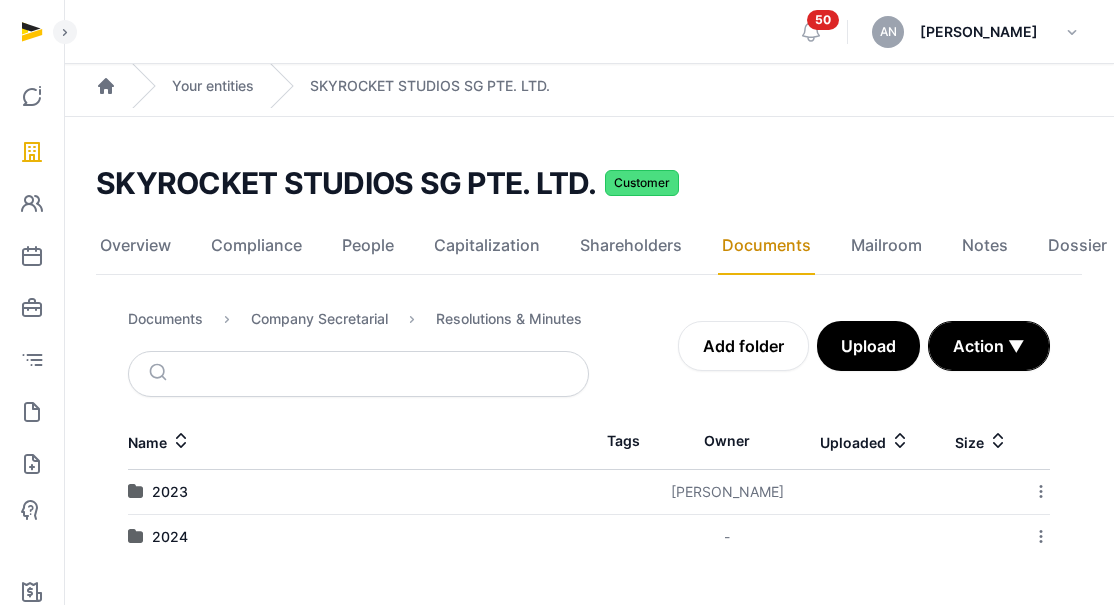 drag, startPoint x: 181, startPoint y: 520, endPoint x: 204, endPoint y: 487, distance: 40.22437 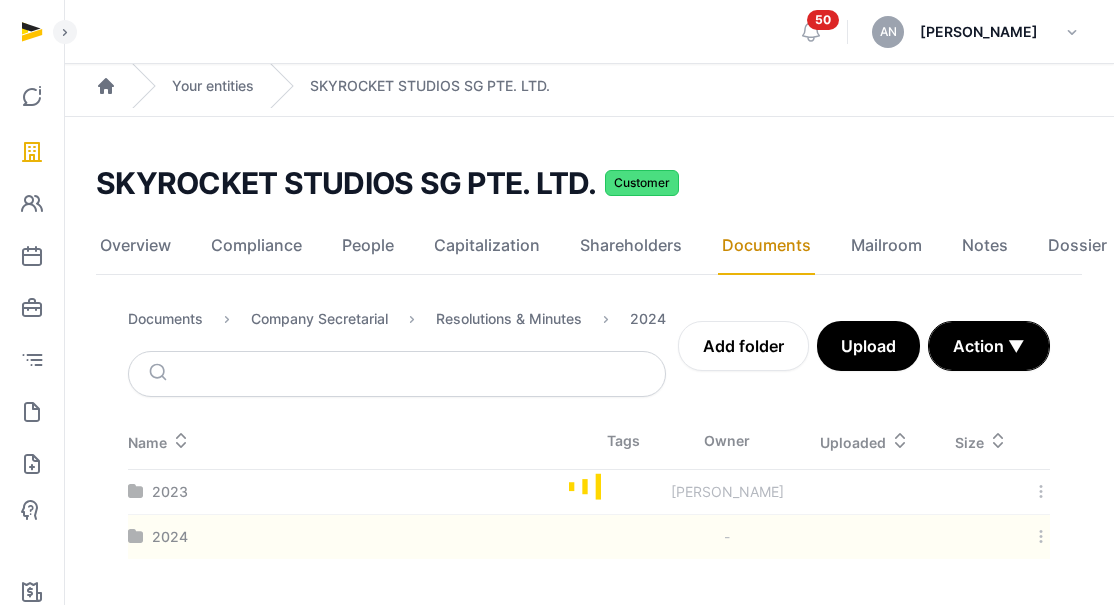 scroll, scrollTop: 39, scrollLeft: 0, axis: vertical 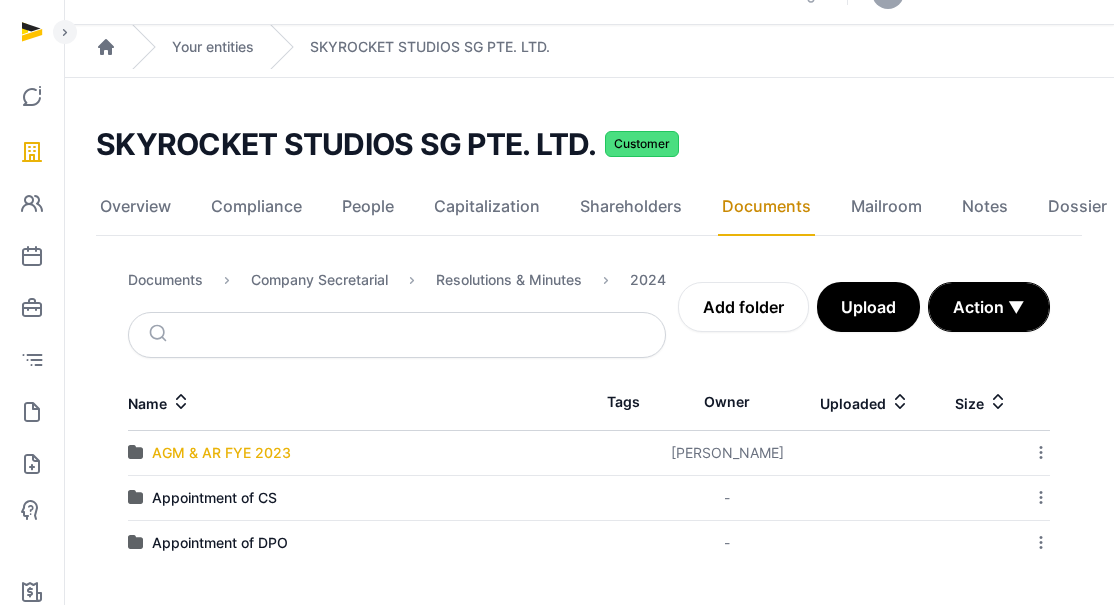 click on "AGM & AR FYE 2023" at bounding box center [221, 453] 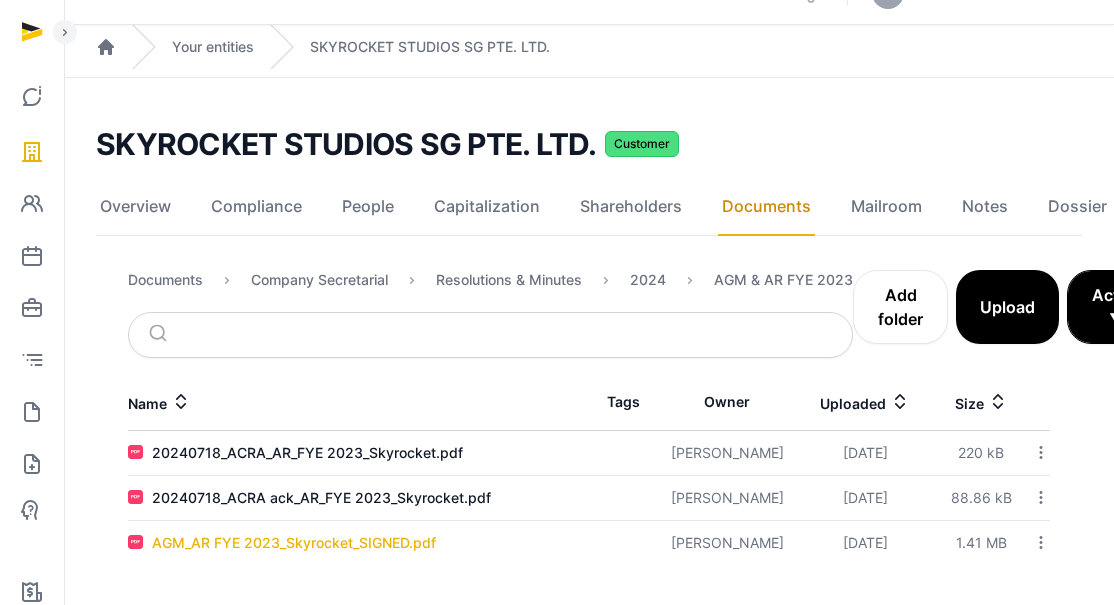 click on "AGM_AR FYE 2023_Skyrocket_SIGNED.pdf" at bounding box center (294, 543) 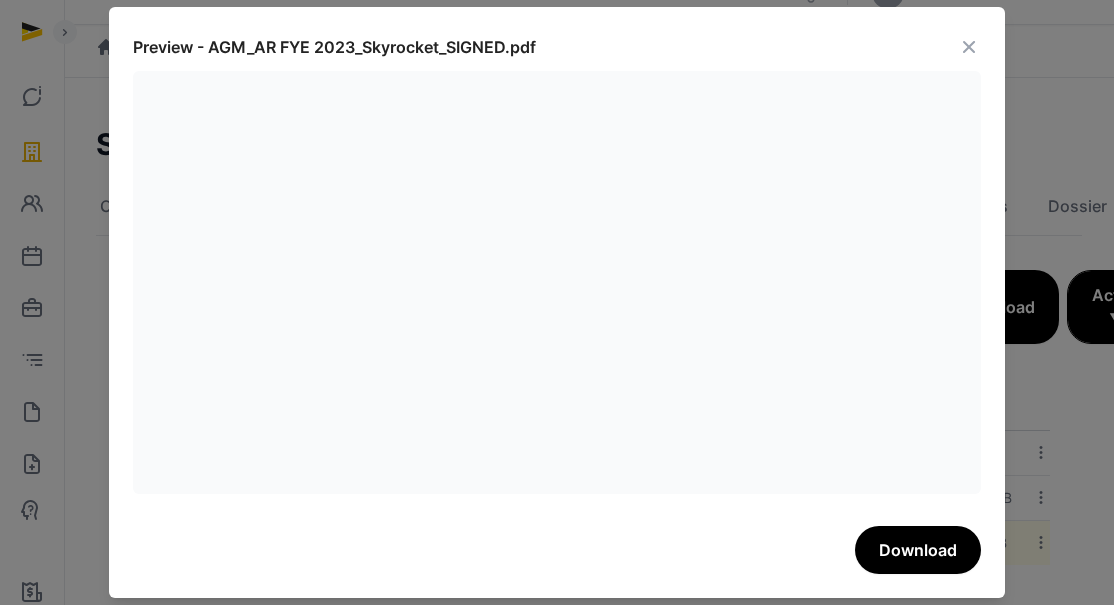 click at bounding box center [969, 47] 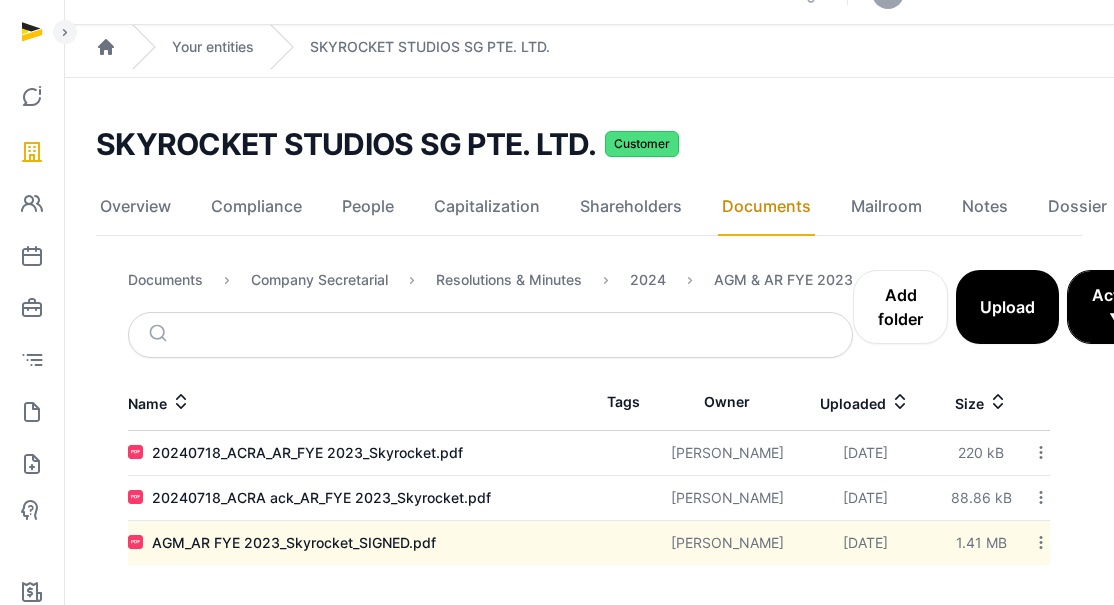 drag, startPoint x: 324, startPoint y: 446, endPoint x: 341, endPoint y: 432, distance: 22.022715 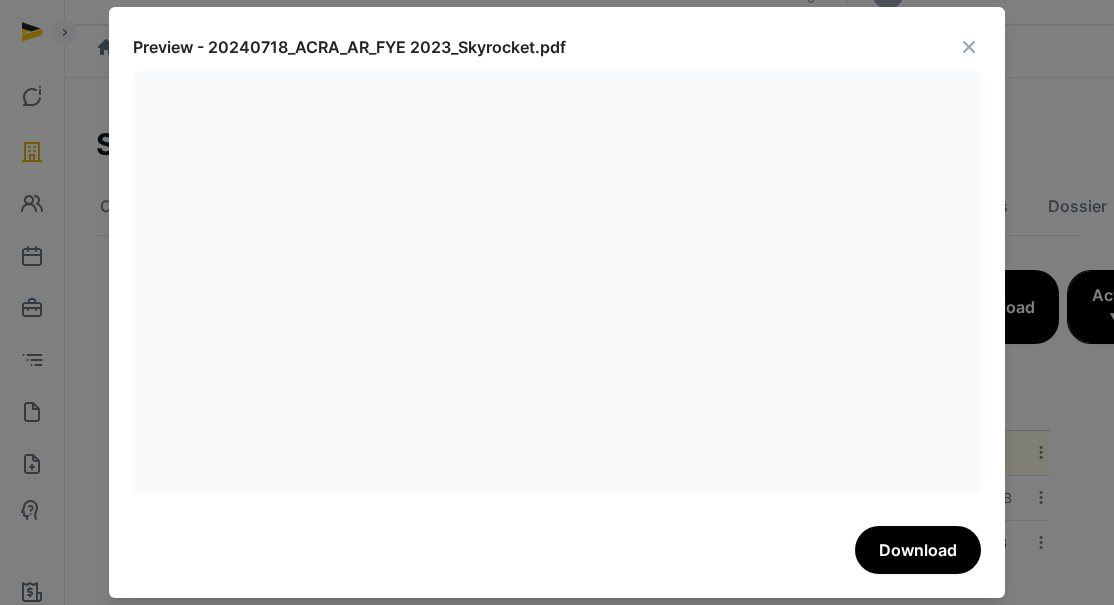 click at bounding box center [969, 47] 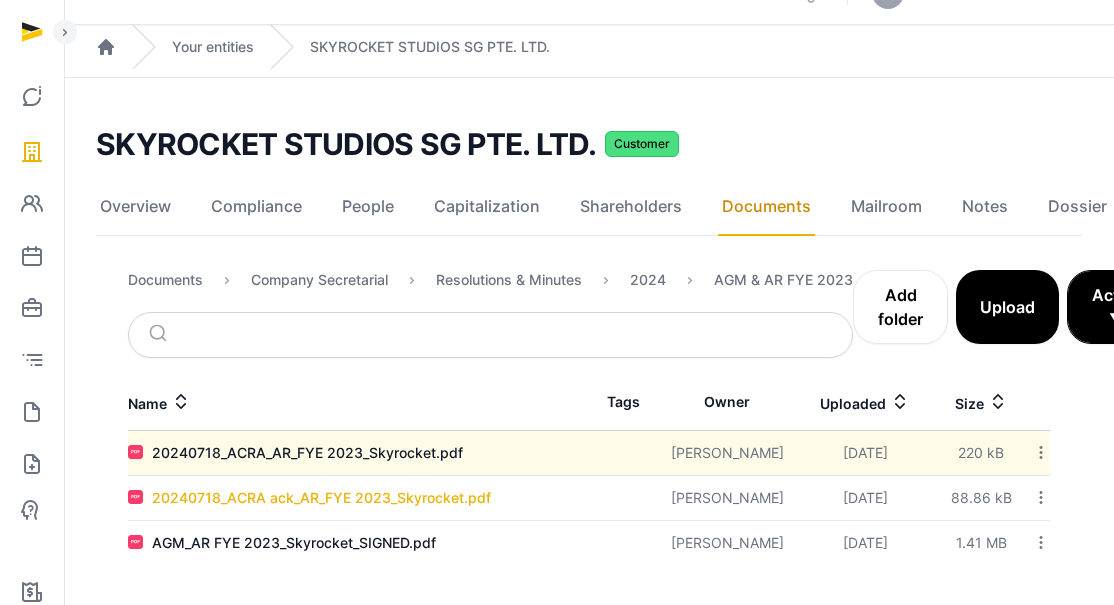 click on "20240718_ACRA ack_AR_FYE 2023_Skyrocket.pdf" at bounding box center [321, 498] 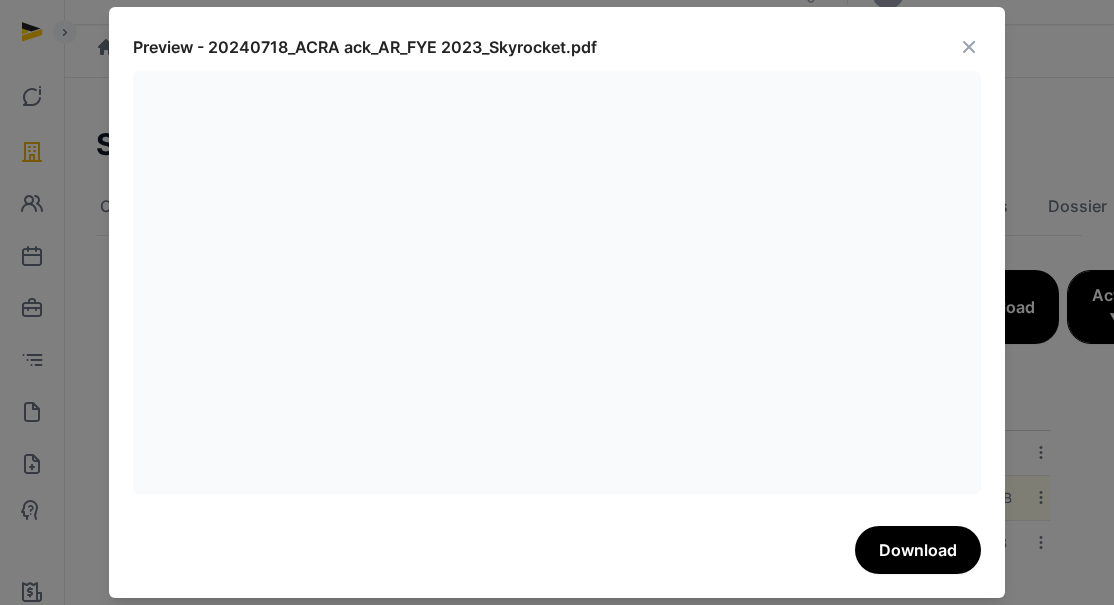 click at bounding box center (969, 47) 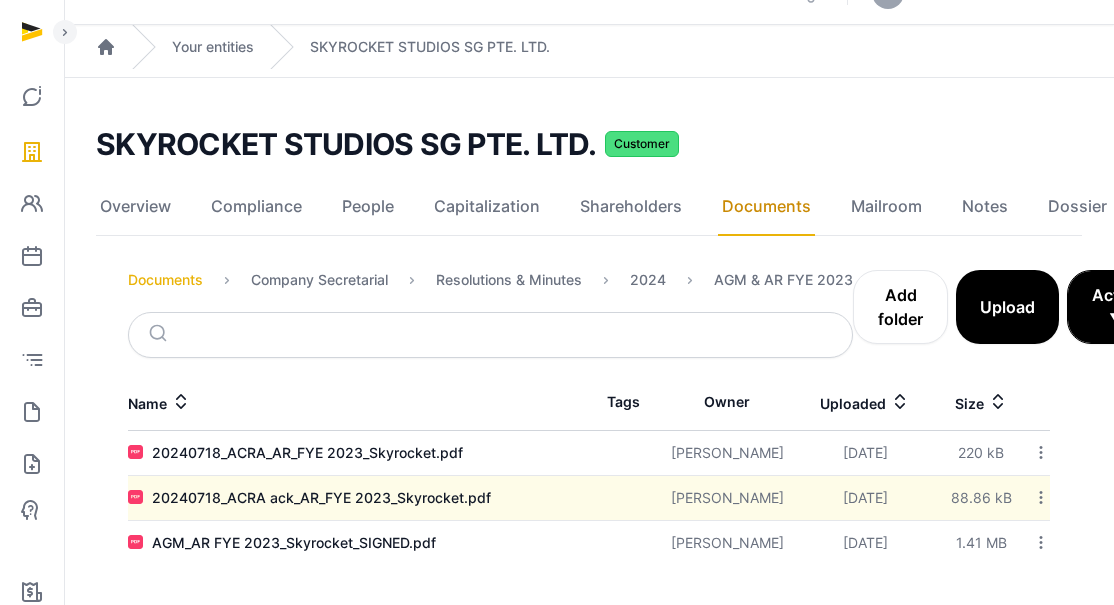click on "Documents" at bounding box center (165, 280) 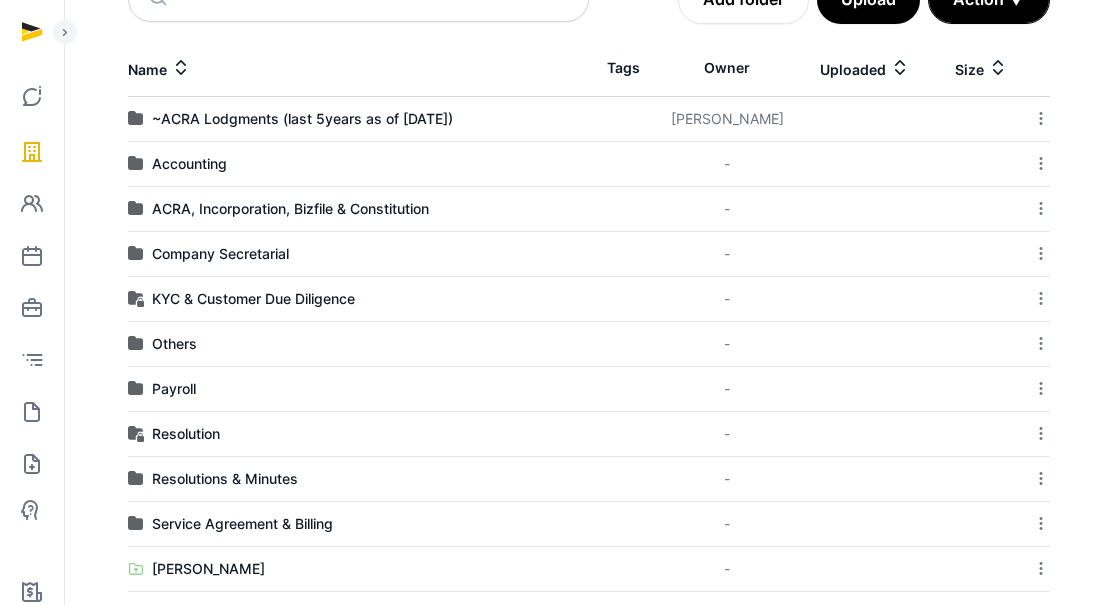 scroll, scrollTop: 328, scrollLeft: 0, axis: vertical 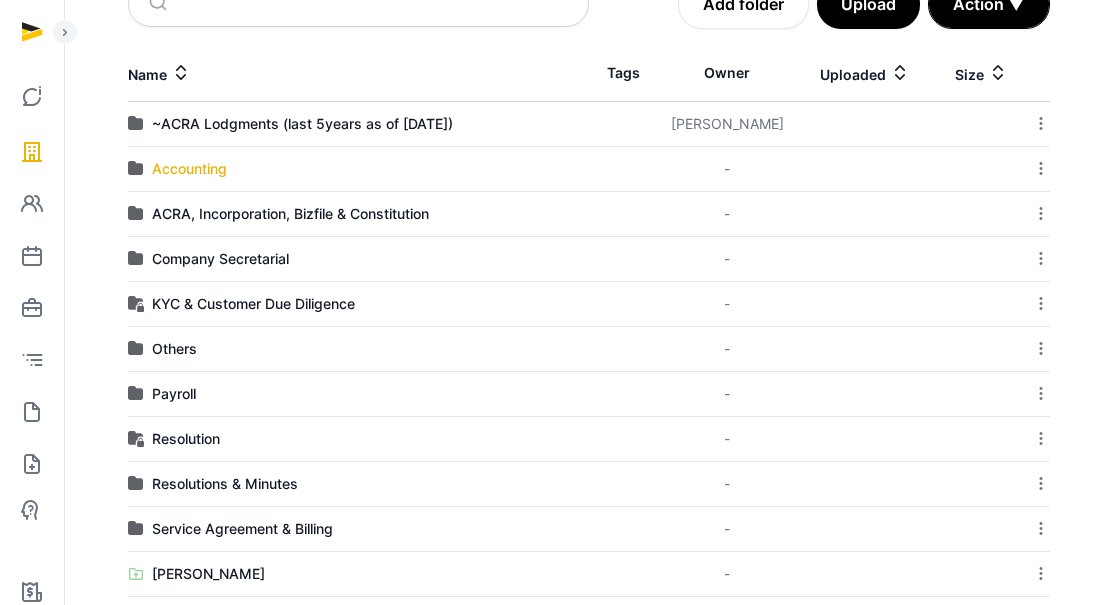 click on "Accounting" at bounding box center (189, 169) 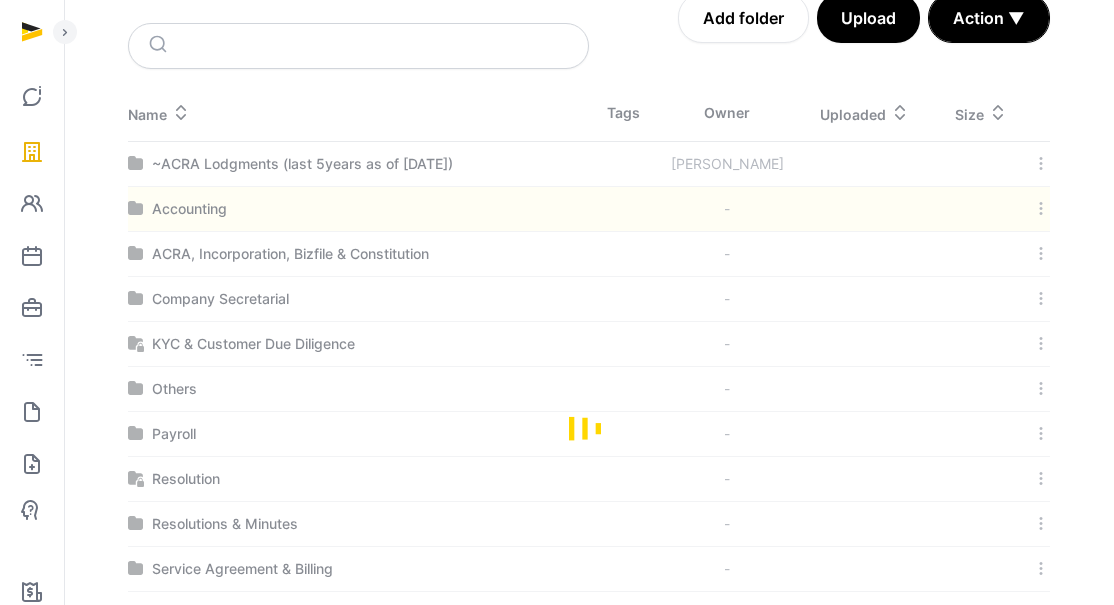 scroll, scrollTop: 15, scrollLeft: 0, axis: vertical 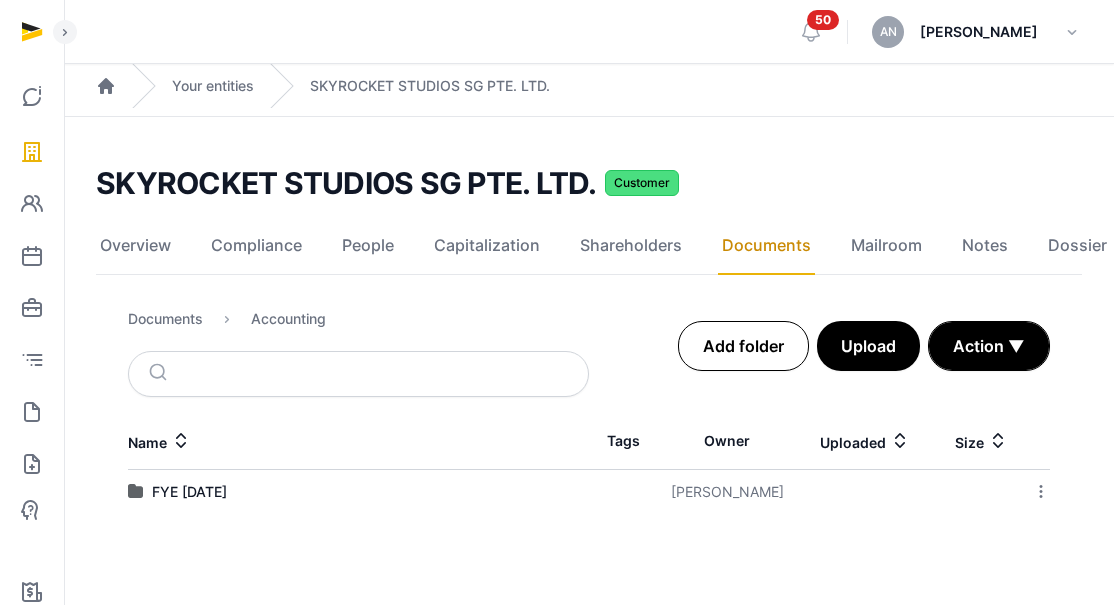 click on "Add folder" at bounding box center (743, 346) 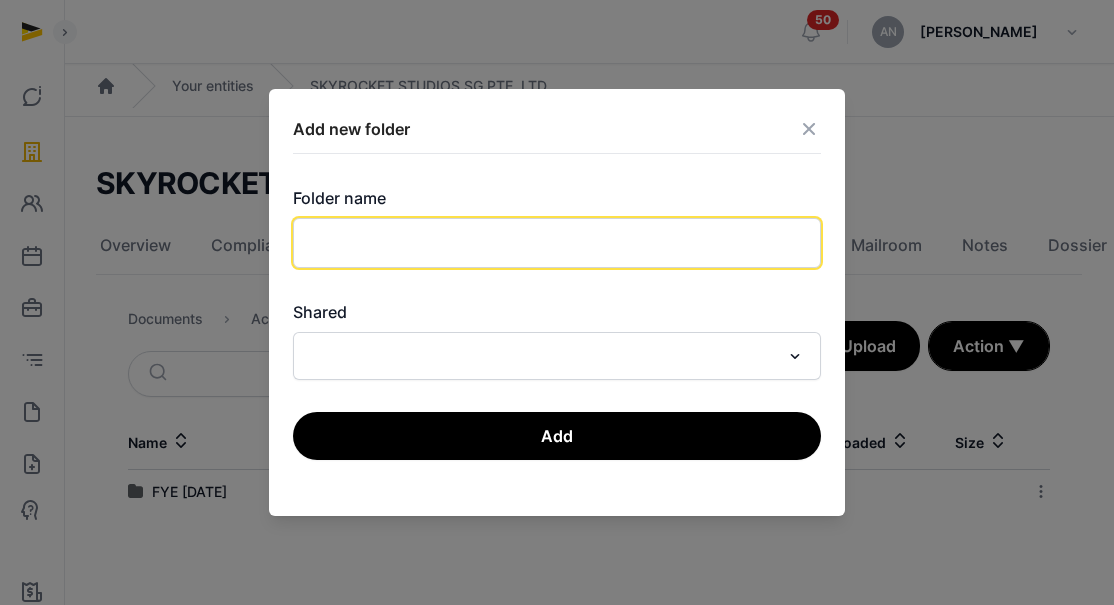 click 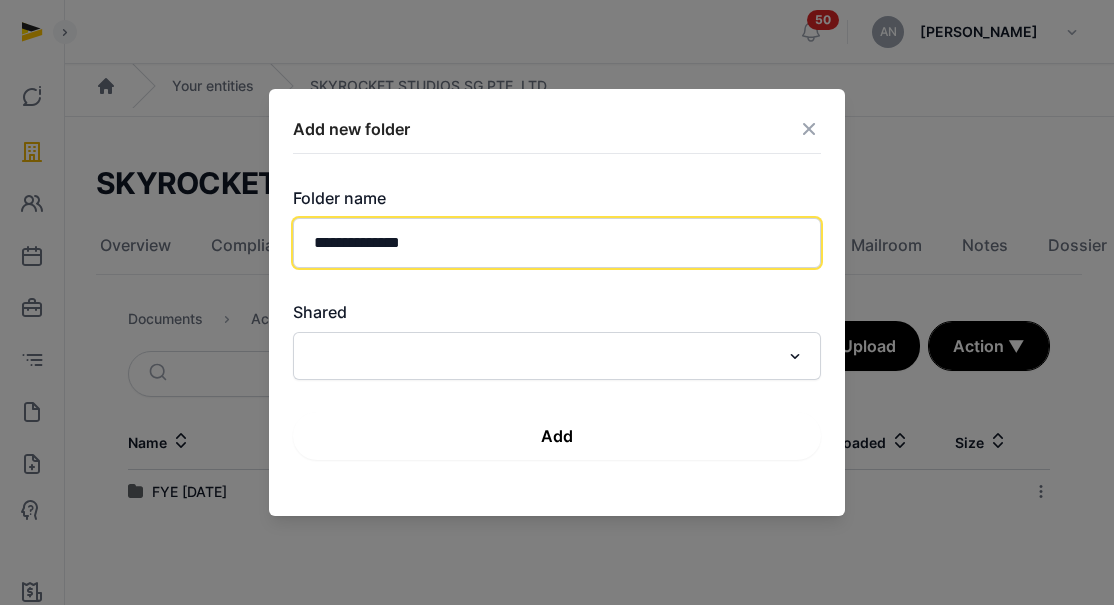 type on "**********" 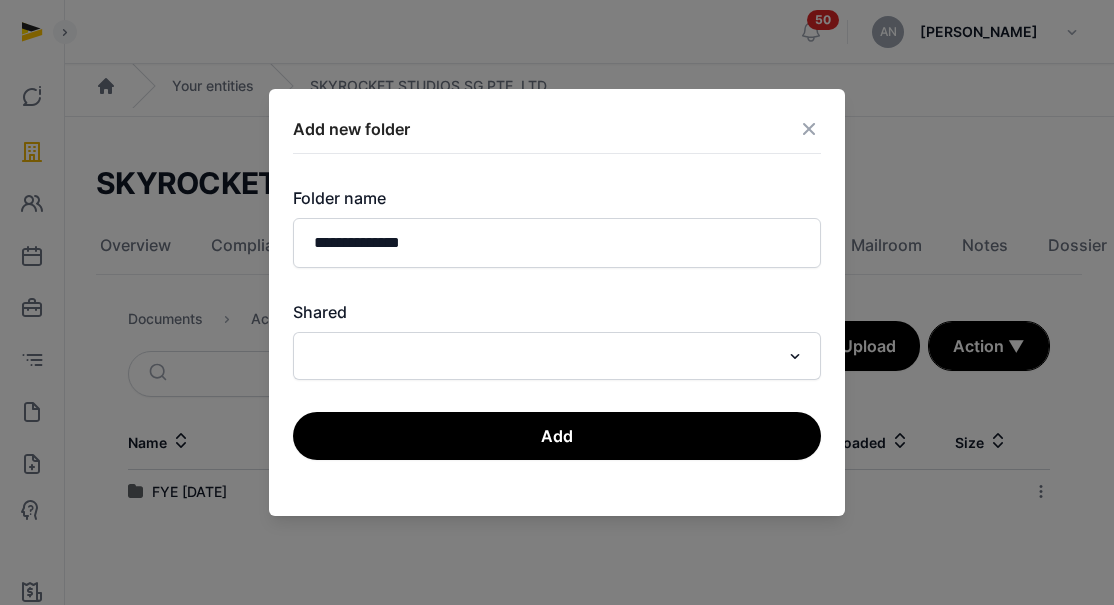 click on "Add" at bounding box center [557, 436] 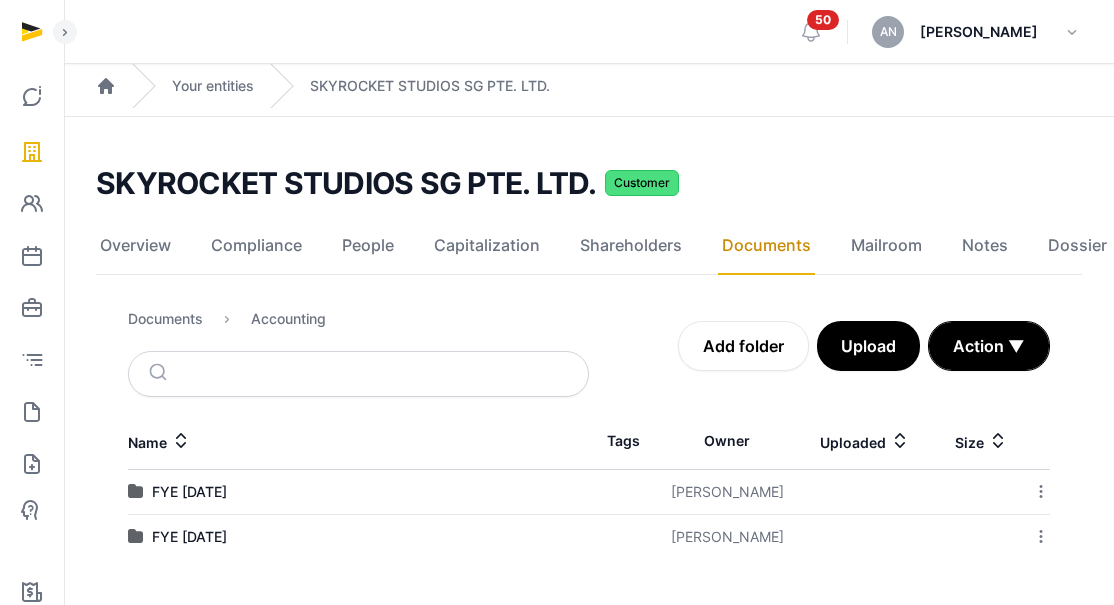 click on "Documents" at bounding box center [165, 319] 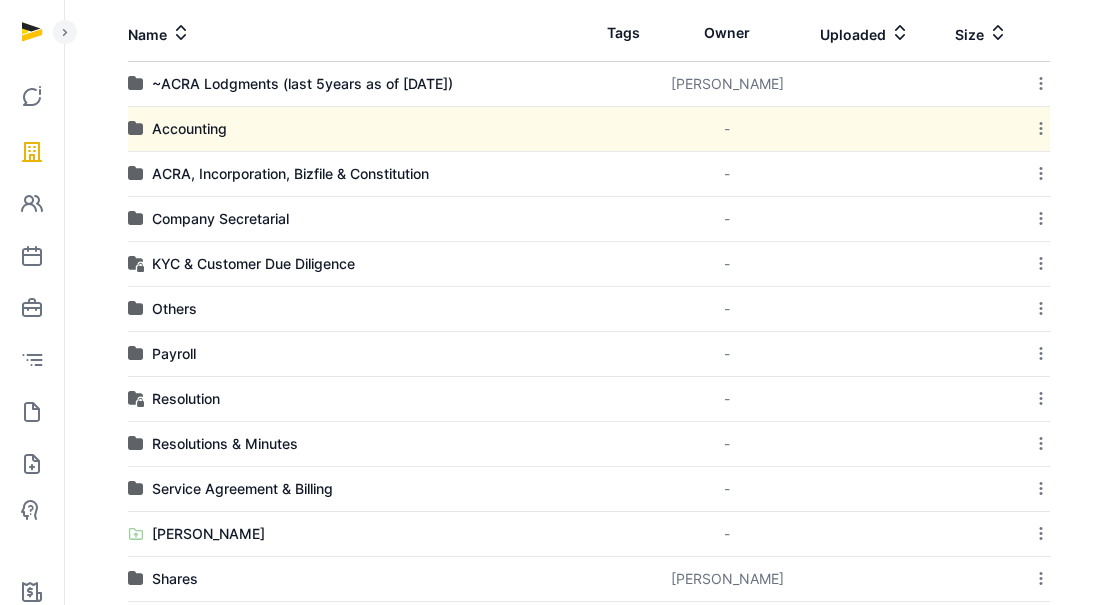scroll, scrollTop: 458, scrollLeft: 0, axis: vertical 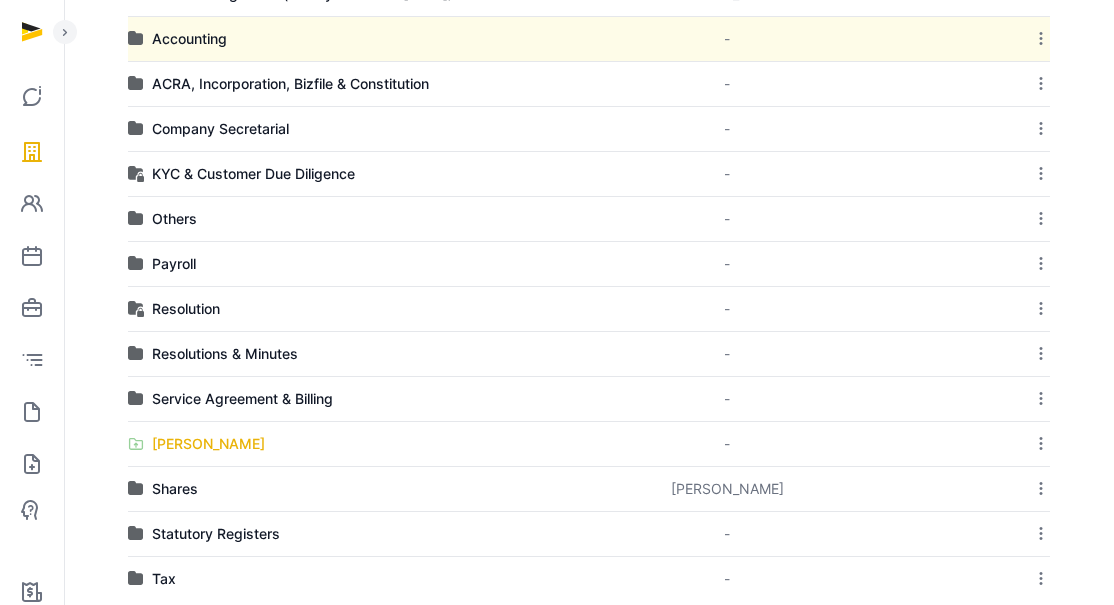 click on "[PERSON_NAME]" at bounding box center (208, 444) 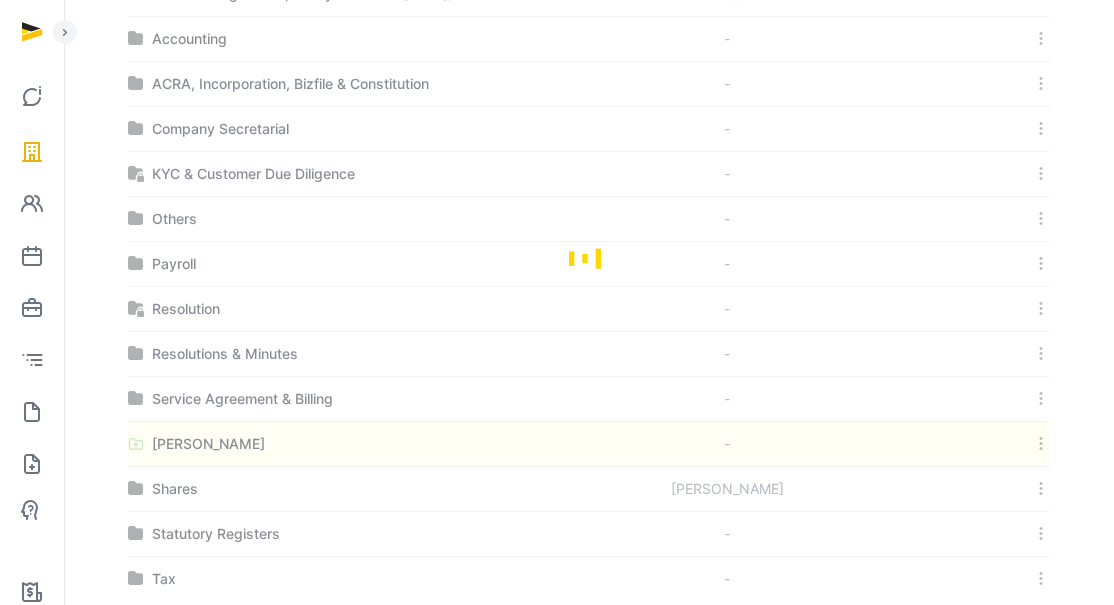 scroll, scrollTop: 84, scrollLeft: 0, axis: vertical 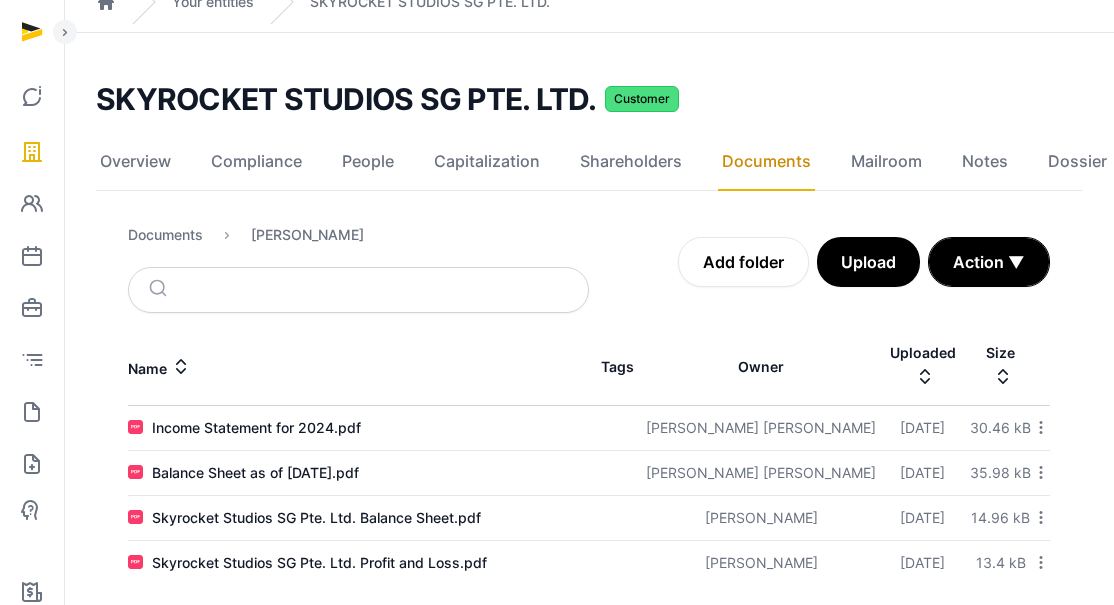 click 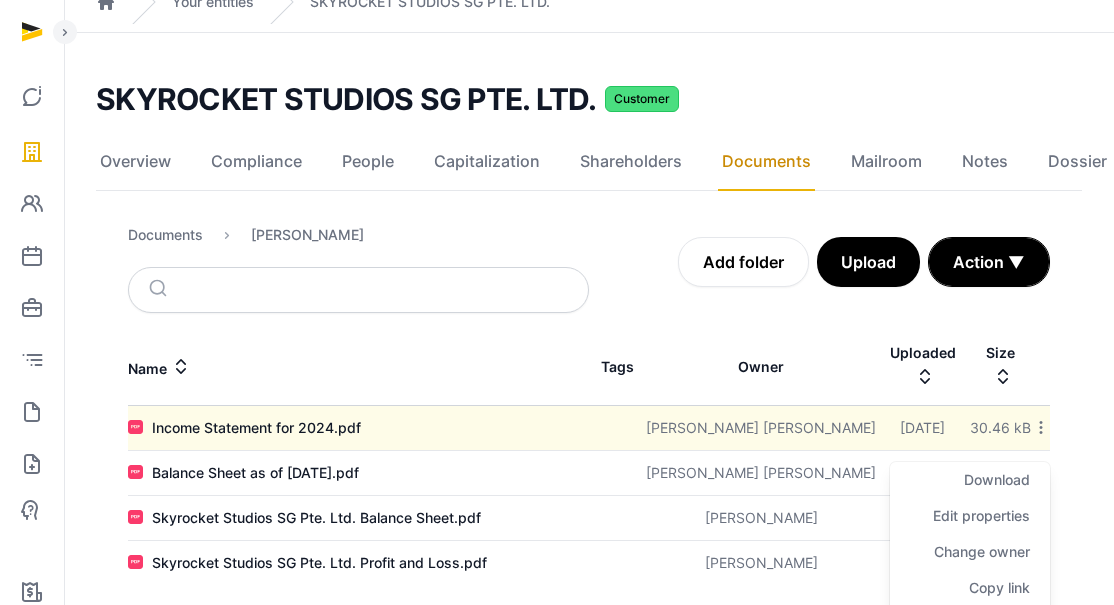scroll, scrollTop: 173, scrollLeft: 0, axis: vertical 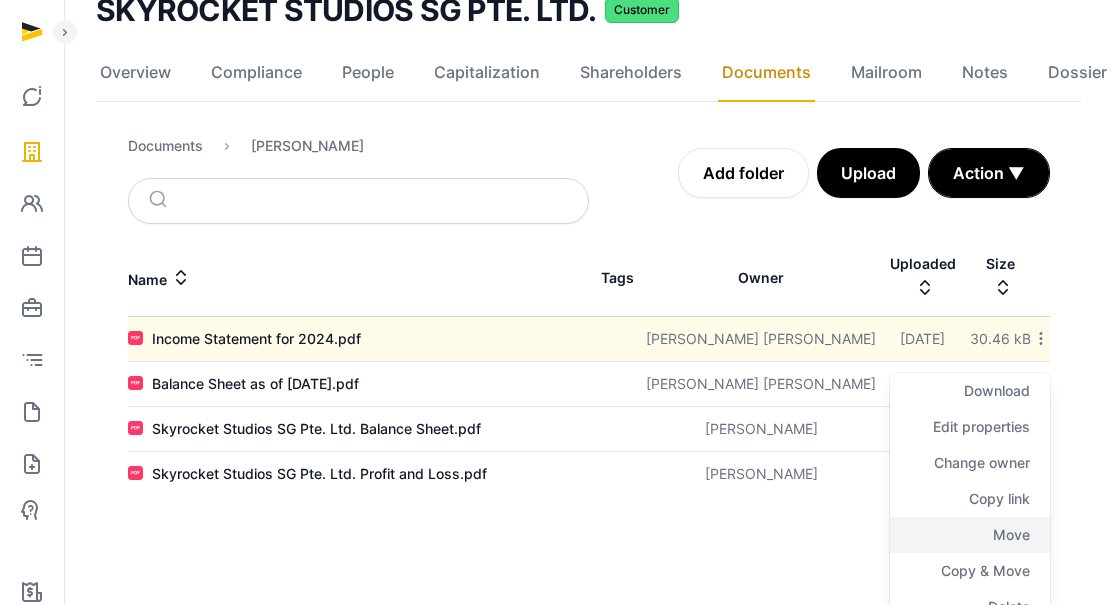 click on "Move" 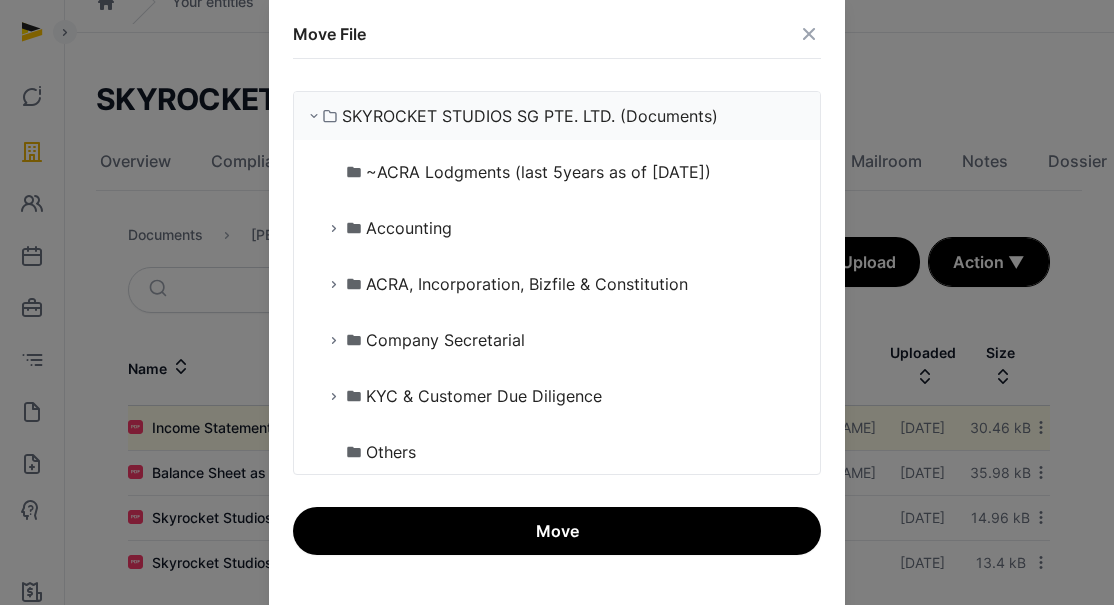 click at bounding box center [334, 228] 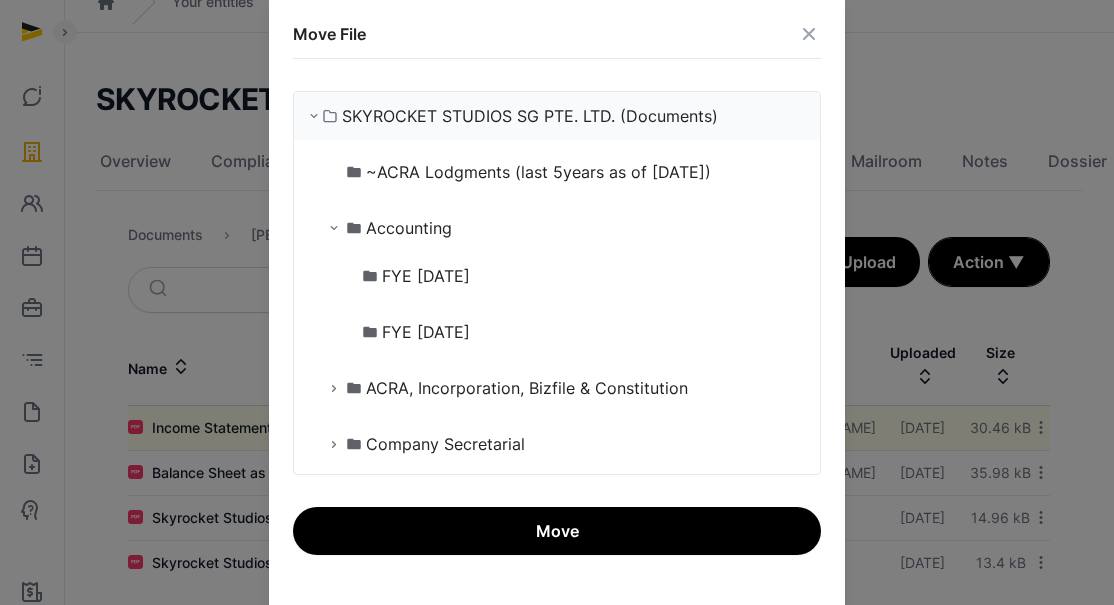 click on "FYE [DATE]" at bounding box center (426, 332) 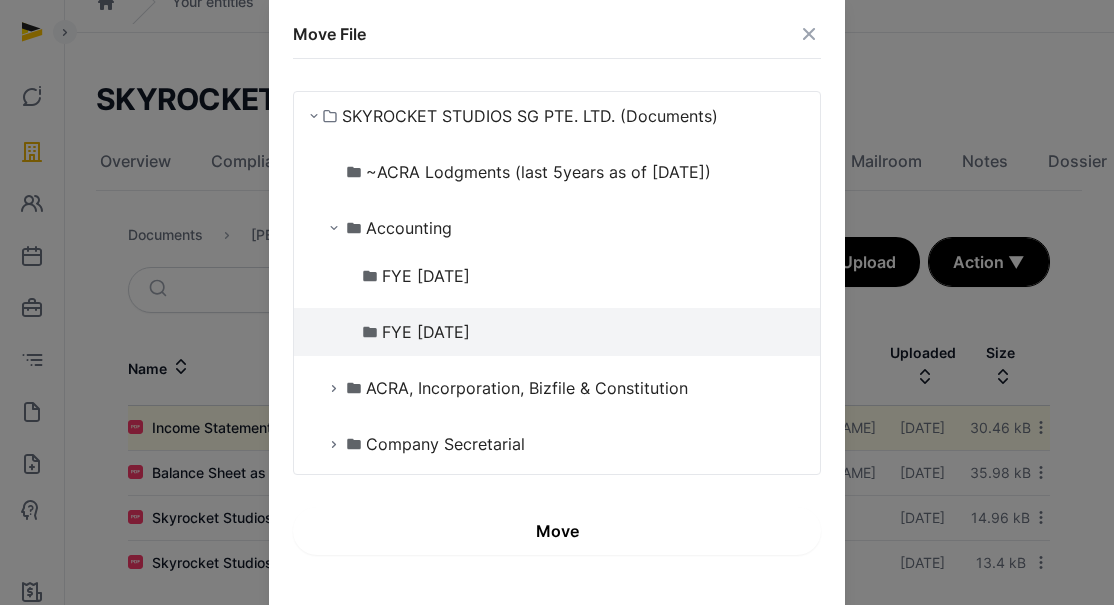 click on "Move" at bounding box center [557, 531] 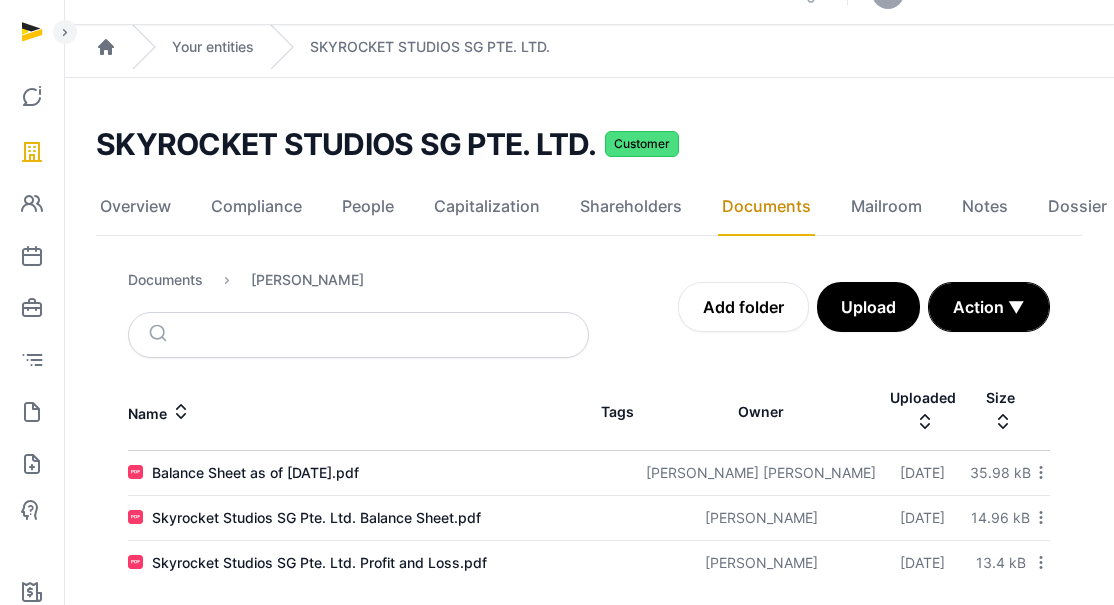 click 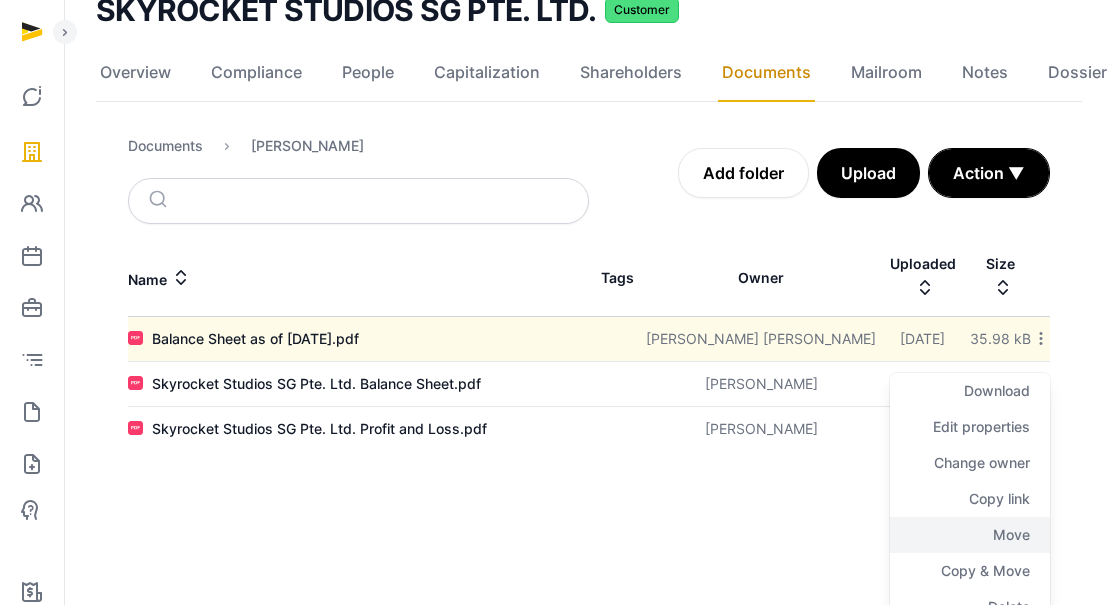 click on "Move" 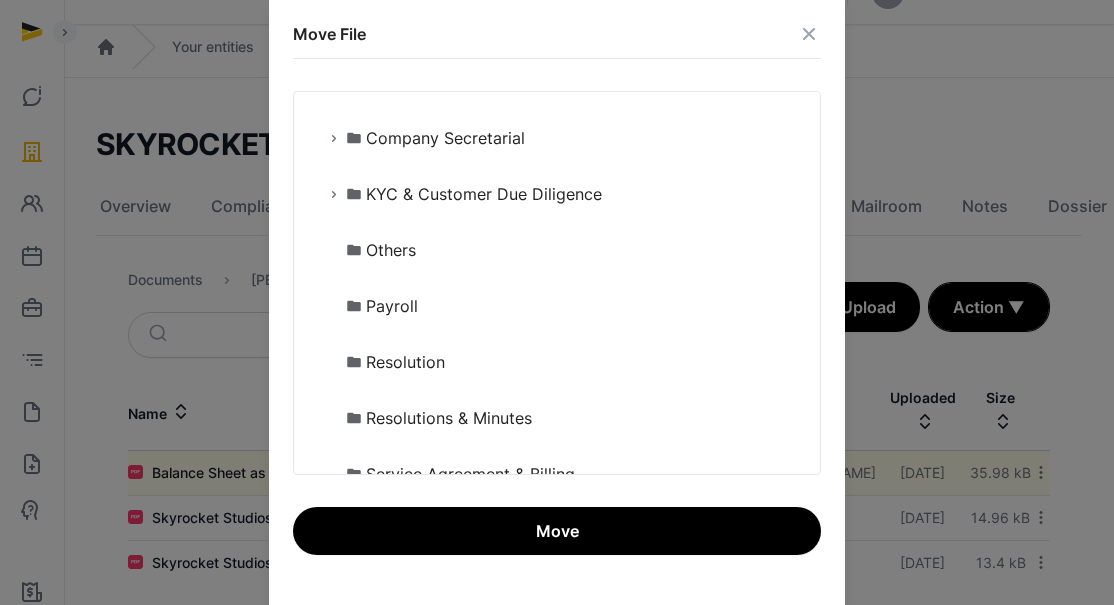 scroll, scrollTop: 0, scrollLeft: 0, axis: both 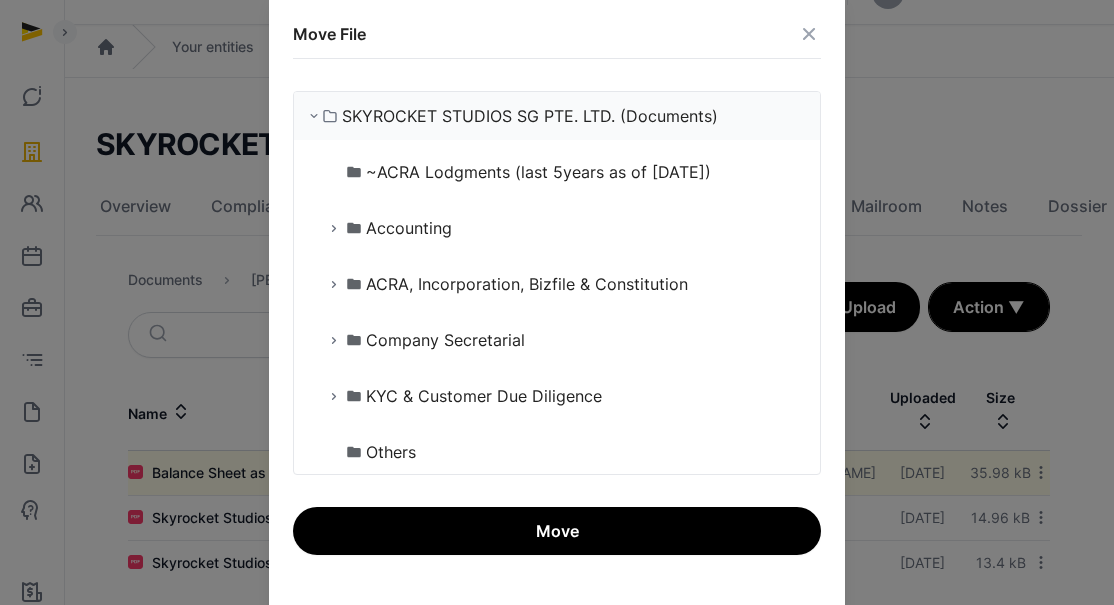 click at bounding box center [334, 228] 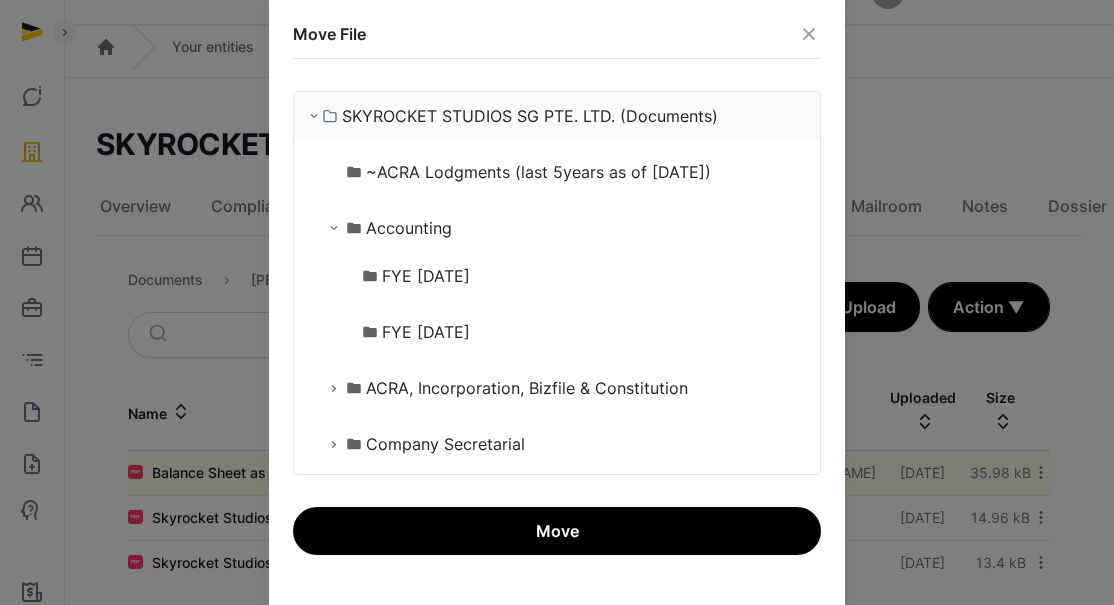 click on "FYE [DATE]" at bounding box center (426, 332) 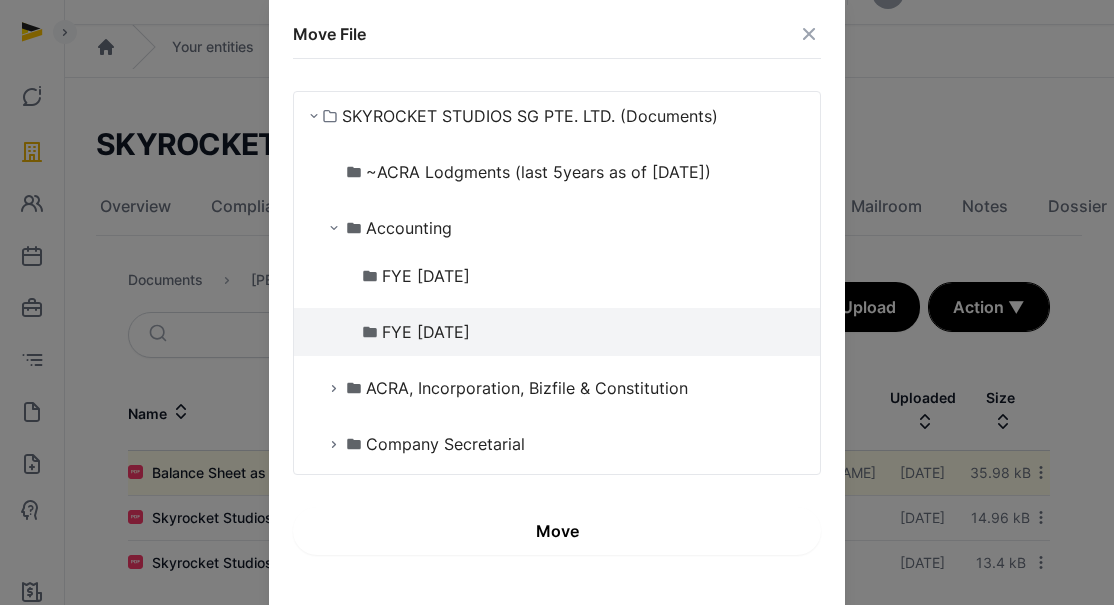 click on "Move" at bounding box center (557, 531) 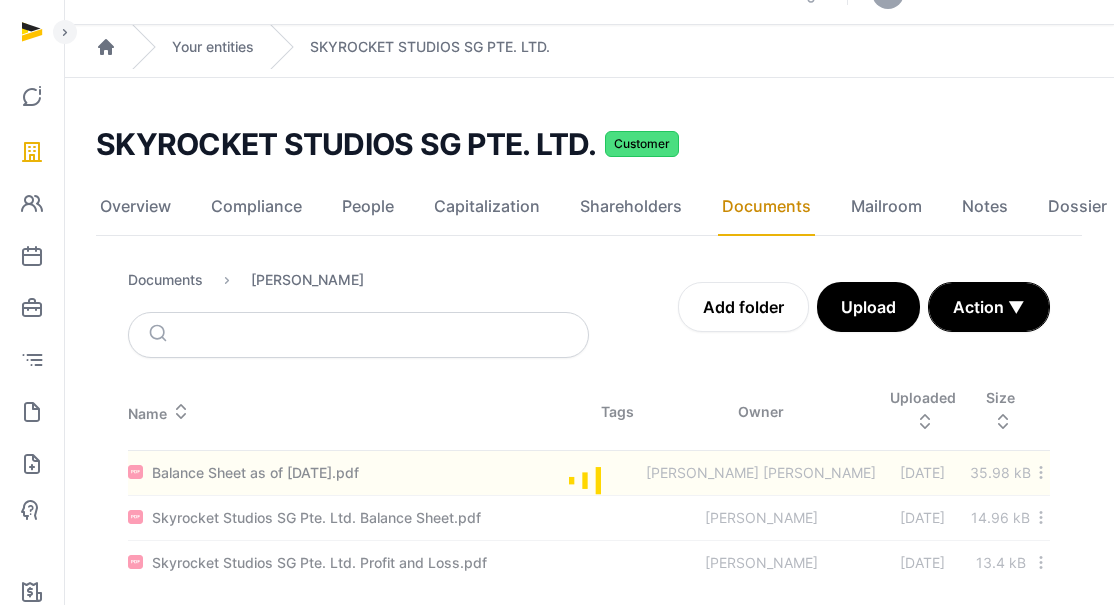 scroll, scrollTop: 15, scrollLeft: 0, axis: vertical 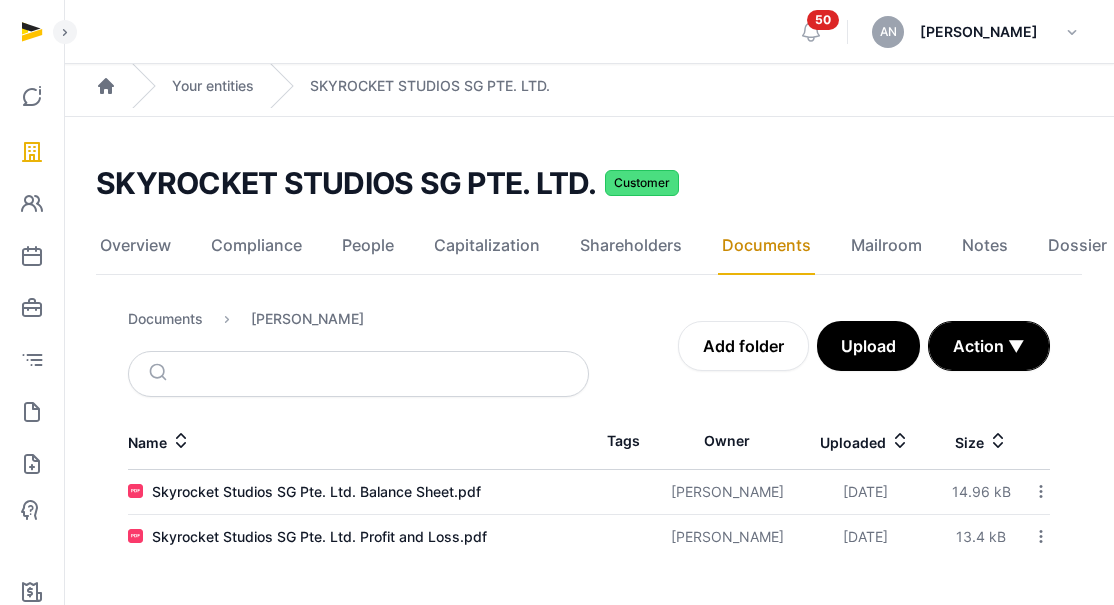 click 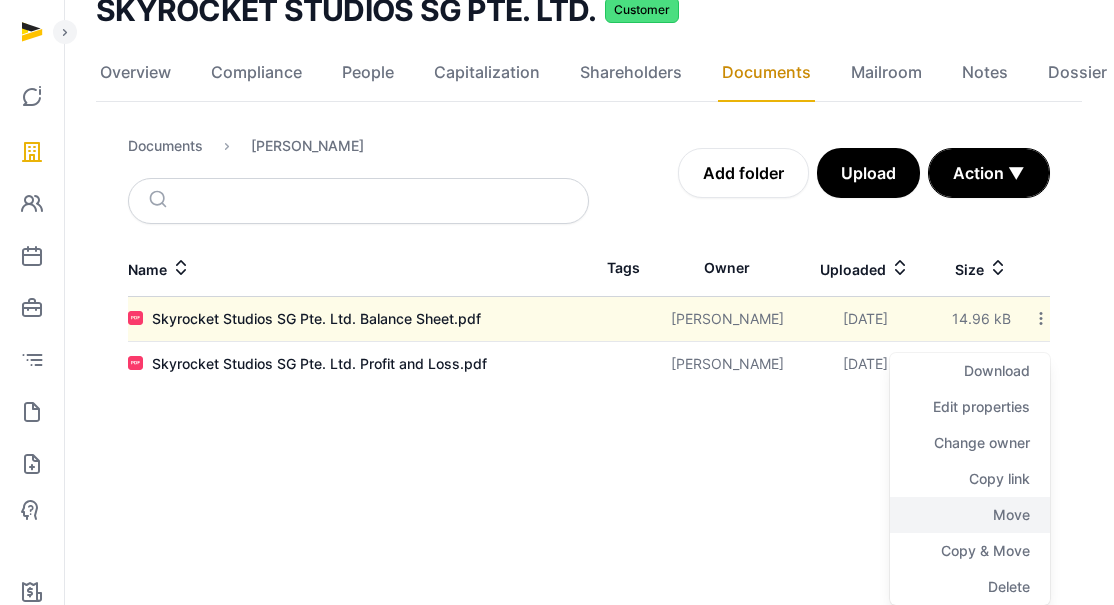 click on "Move" 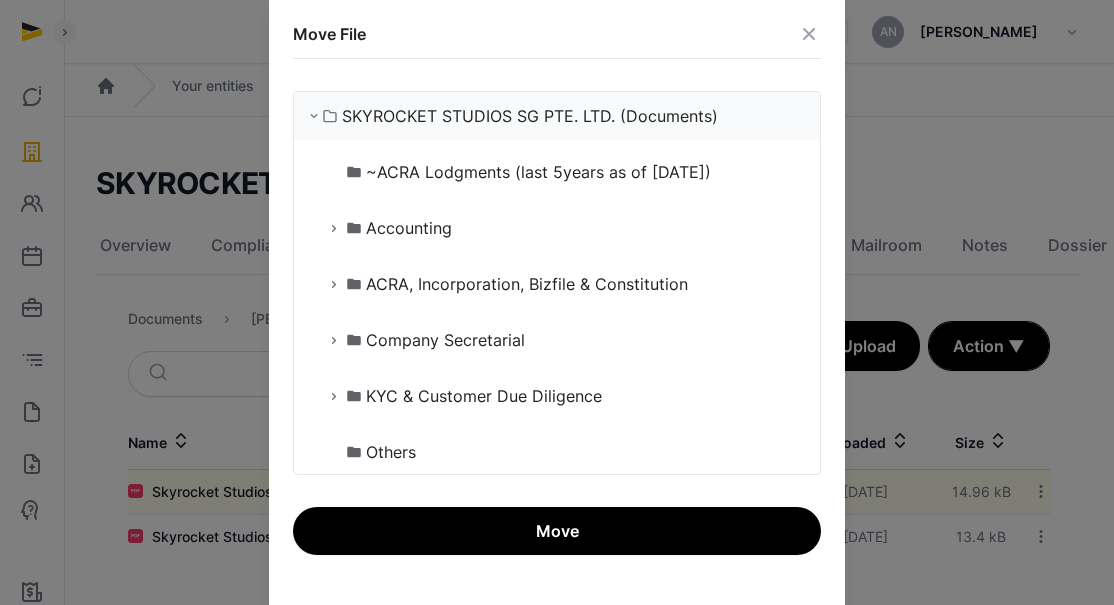 click at bounding box center [334, 228] 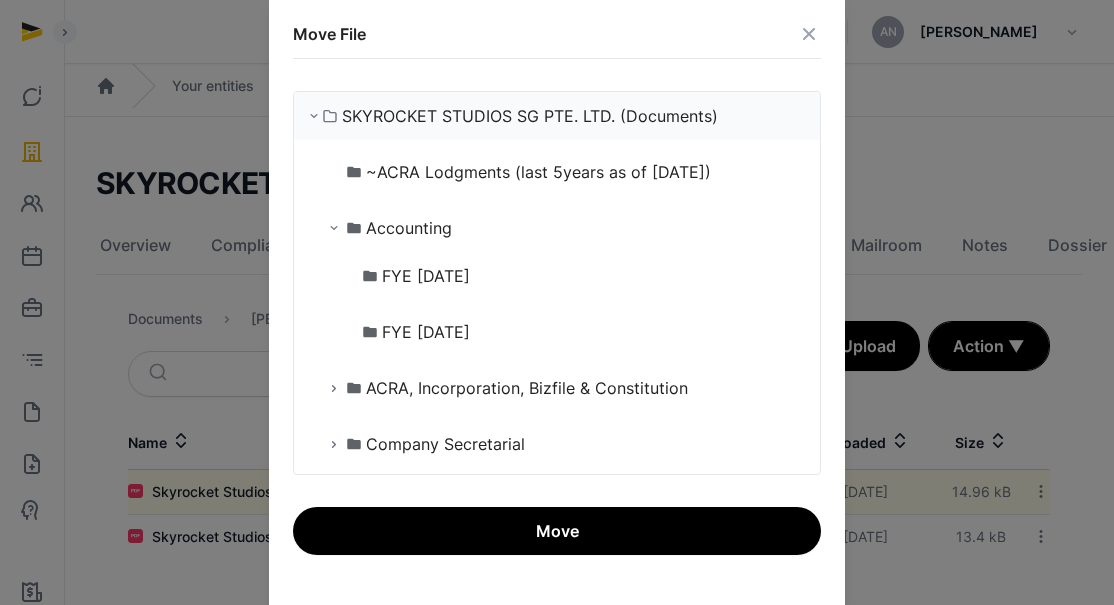 click on "FYE [DATE]" at bounding box center (426, 276) 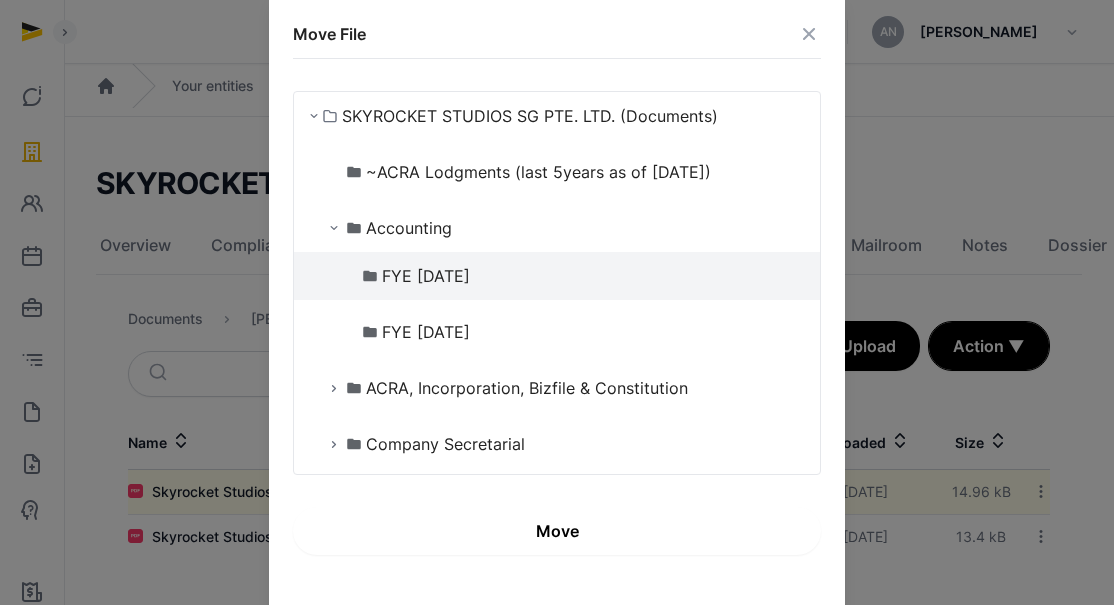click on "Move" at bounding box center [557, 531] 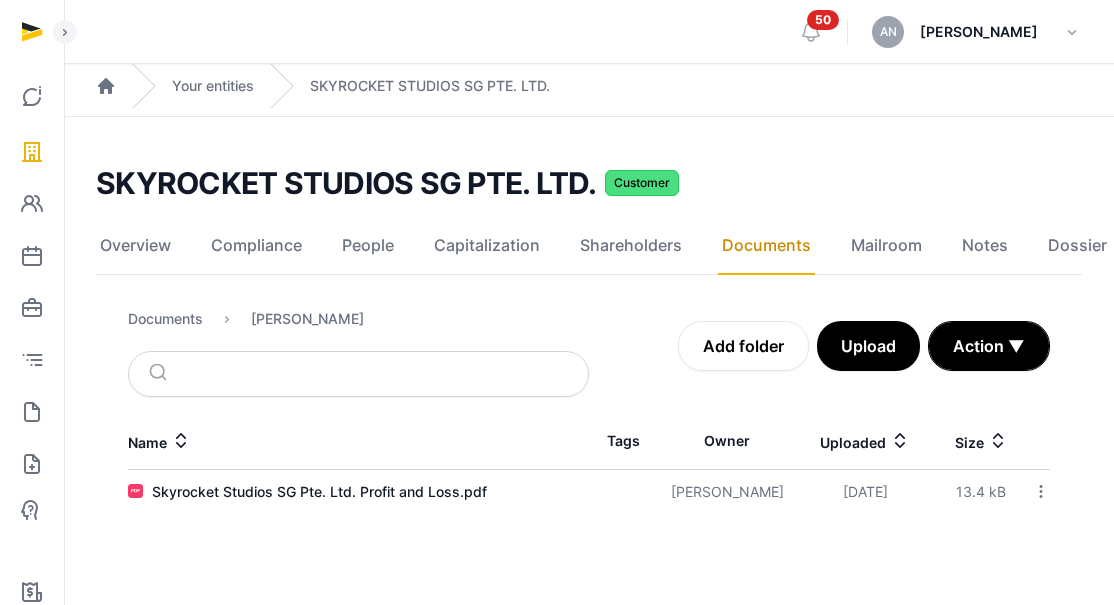 click 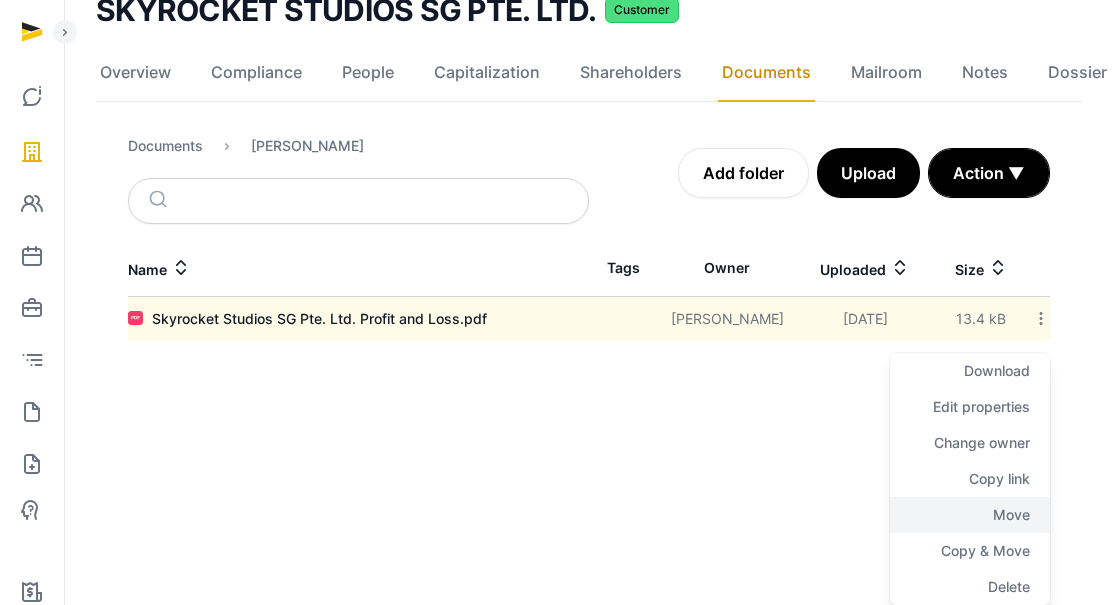 click on "Move" 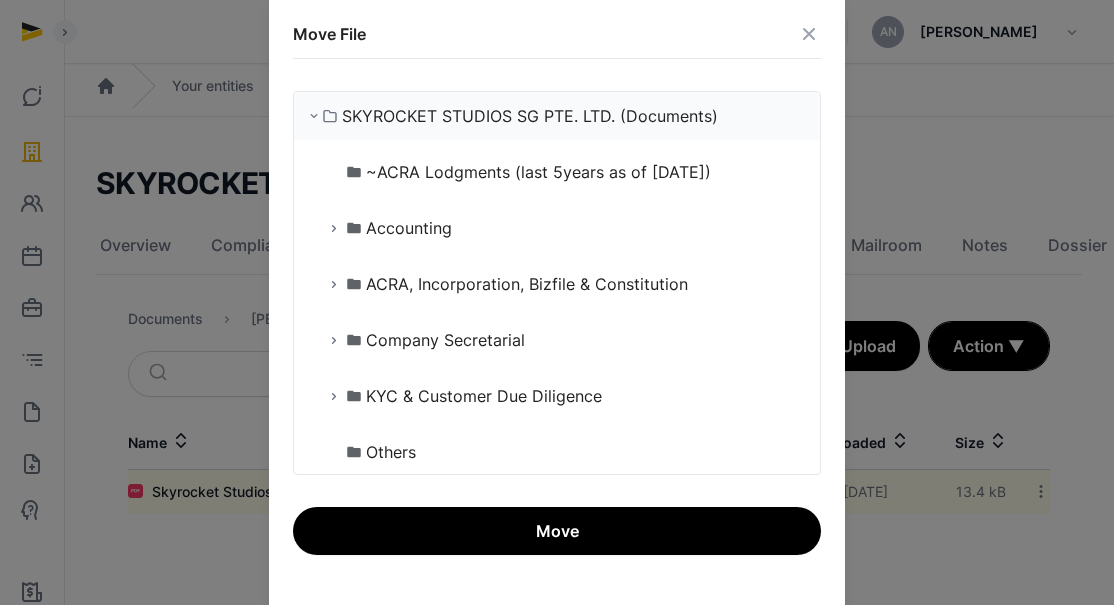 scroll, scrollTop: 15, scrollLeft: 0, axis: vertical 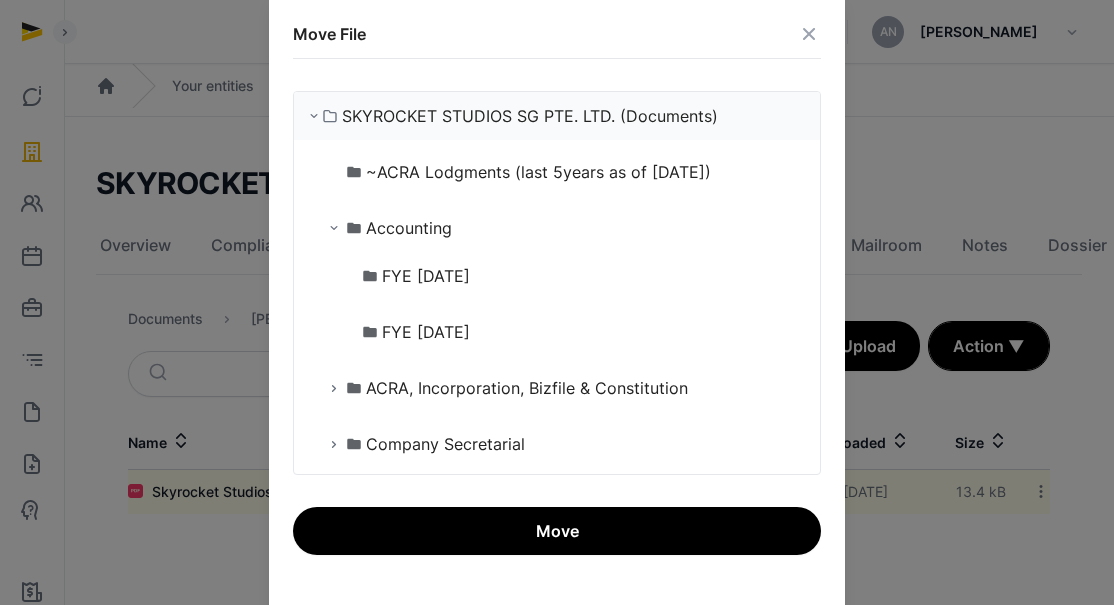 click on "FYE [DATE]" at bounding box center [426, 276] 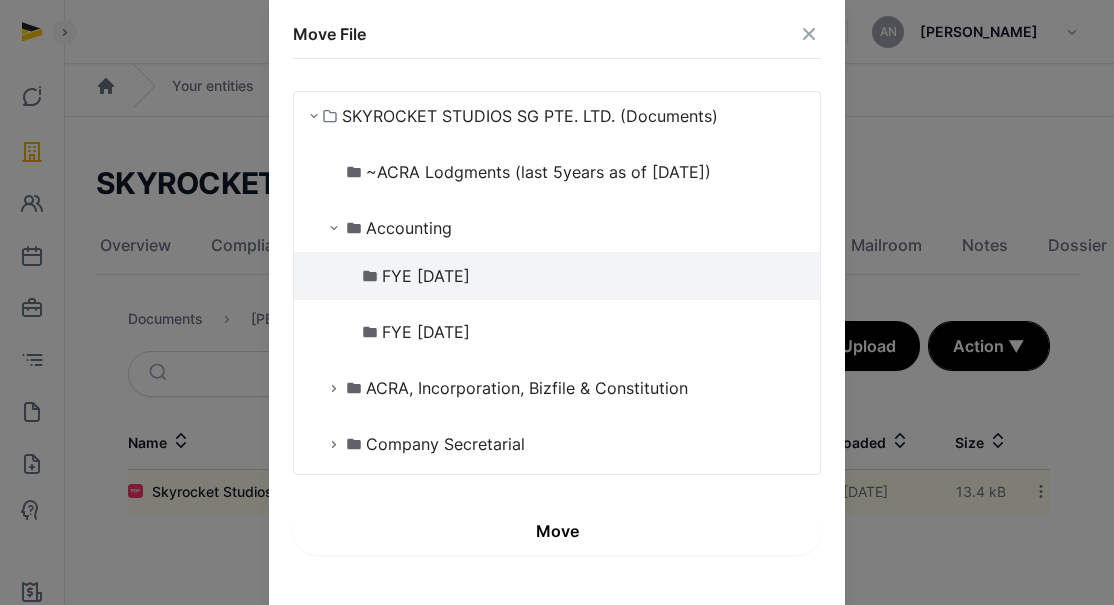 click on "Move" at bounding box center (557, 531) 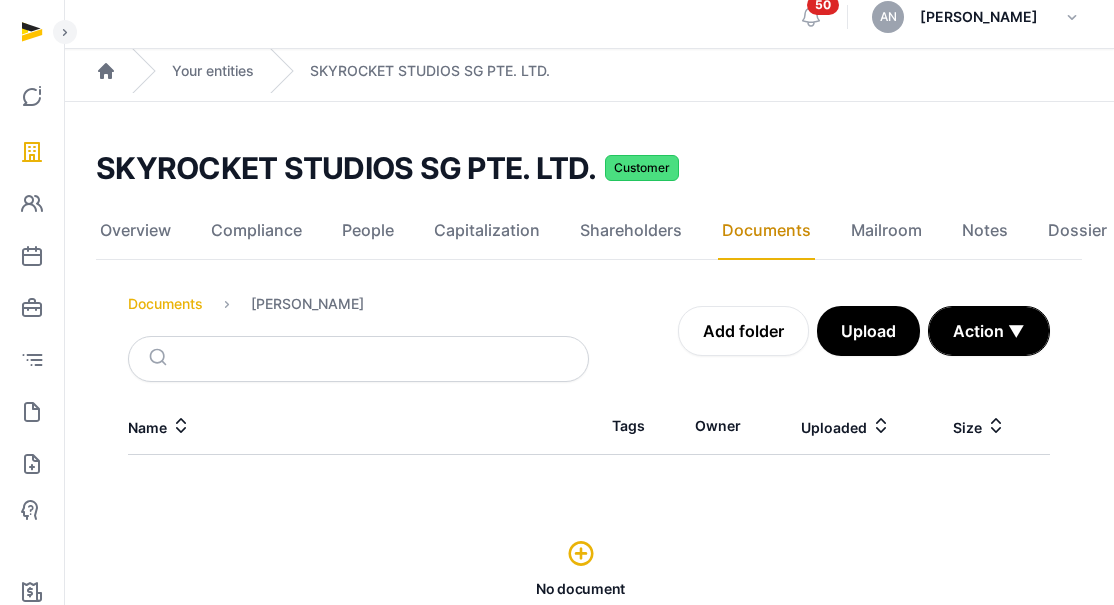 click on "Documents" at bounding box center (165, 304) 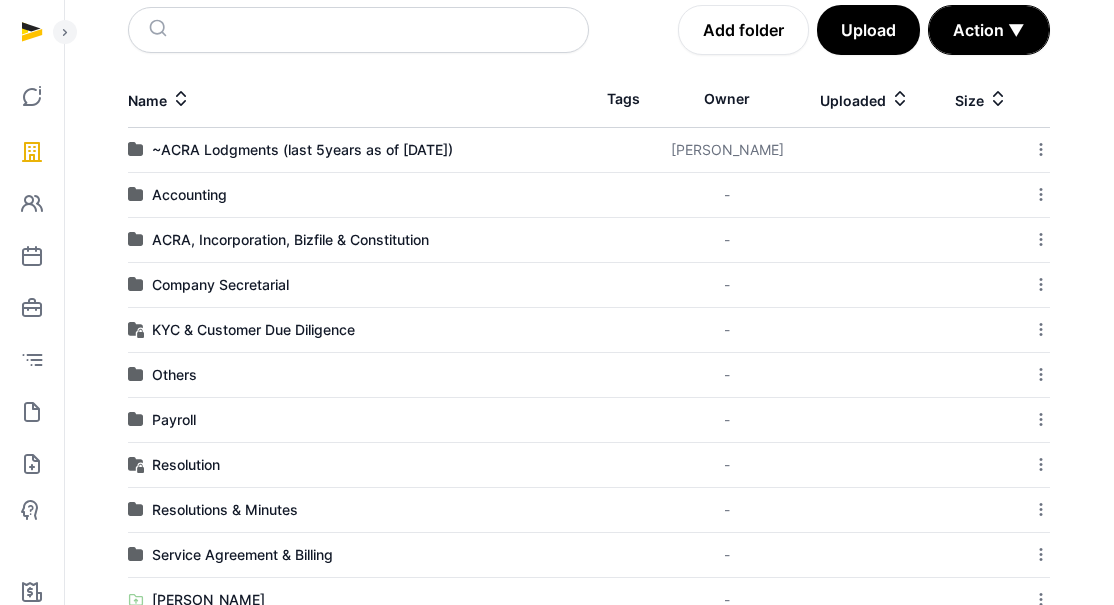 click on "Accounting" at bounding box center (189, 195) 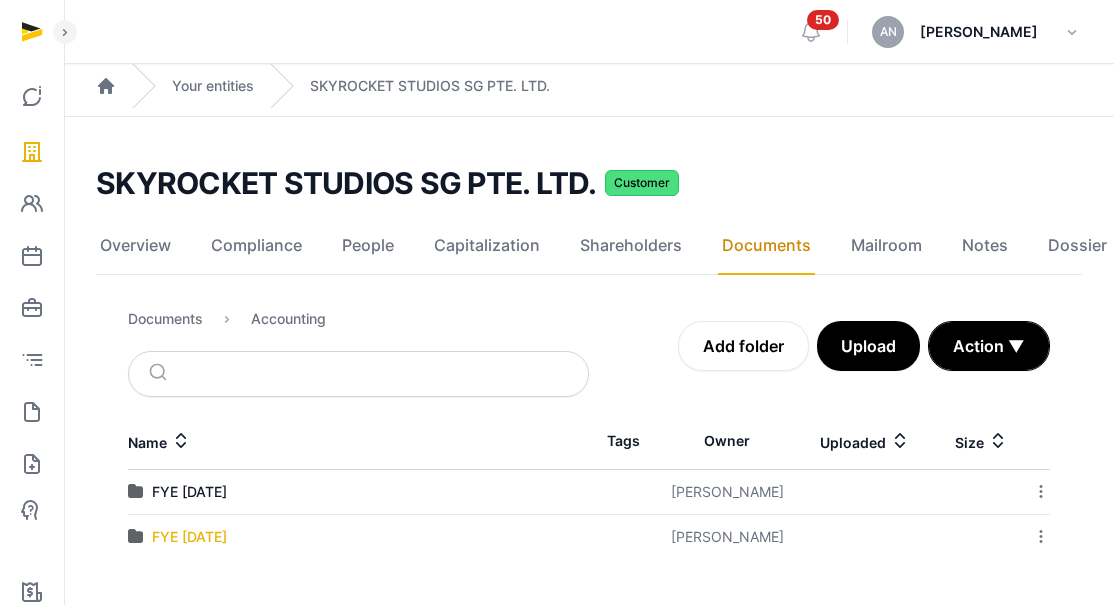 drag, startPoint x: 219, startPoint y: 500, endPoint x: 215, endPoint y: 515, distance: 15.524175 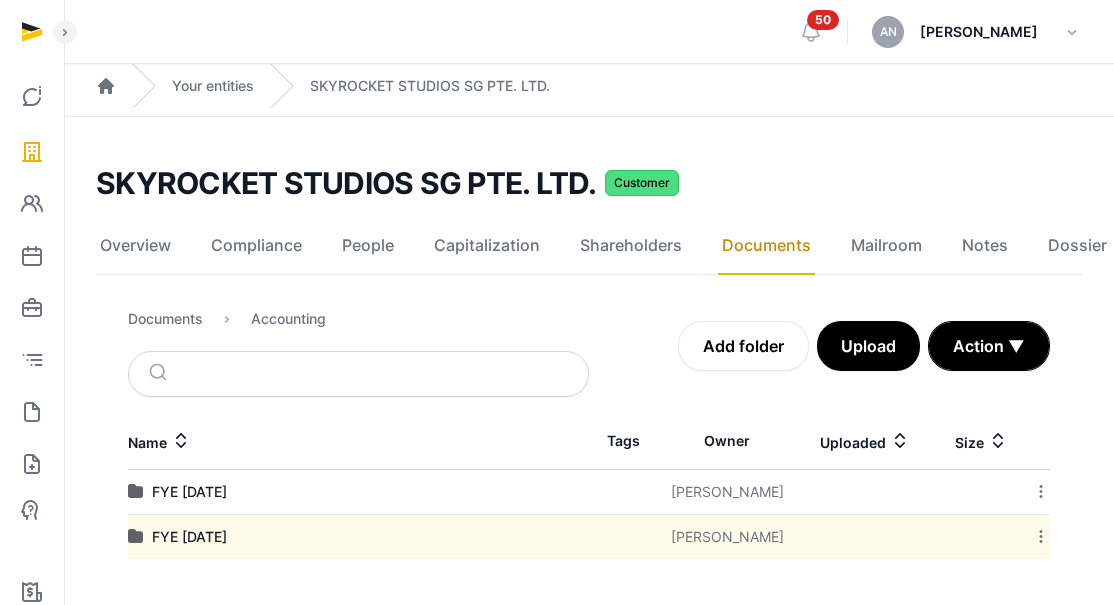 drag, startPoint x: 215, startPoint y: 515, endPoint x: 225, endPoint y: 505, distance: 14.142136 